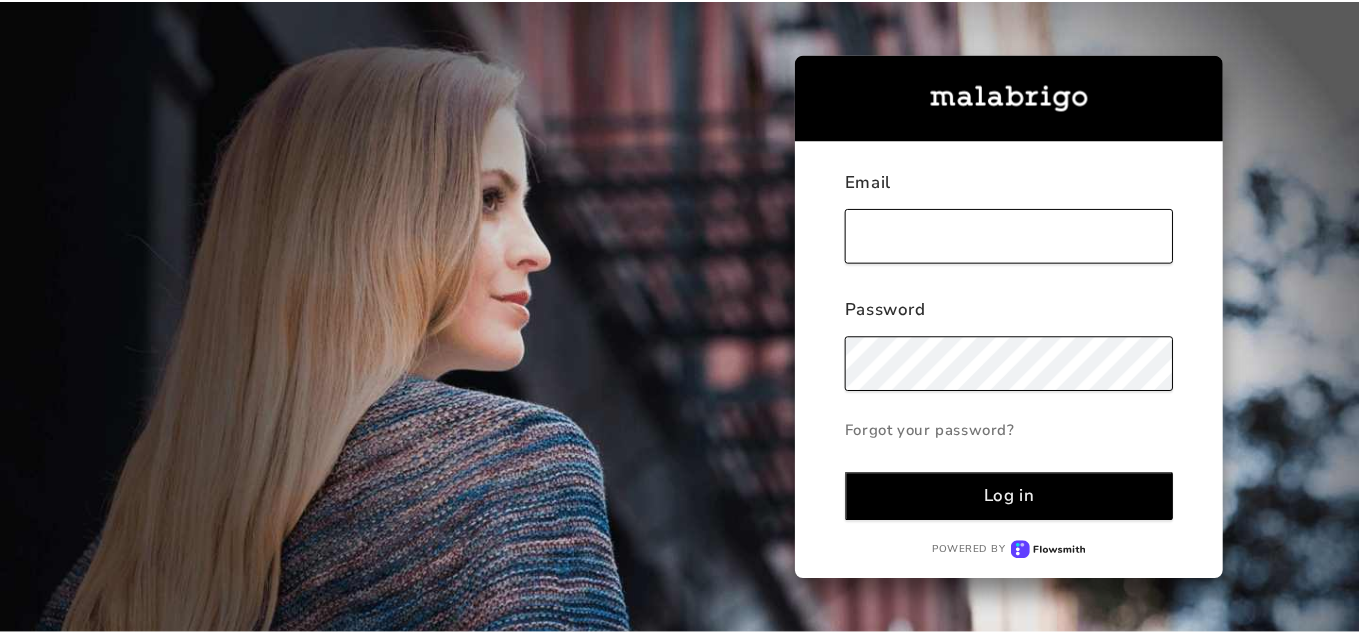 scroll, scrollTop: 0, scrollLeft: 0, axis: both 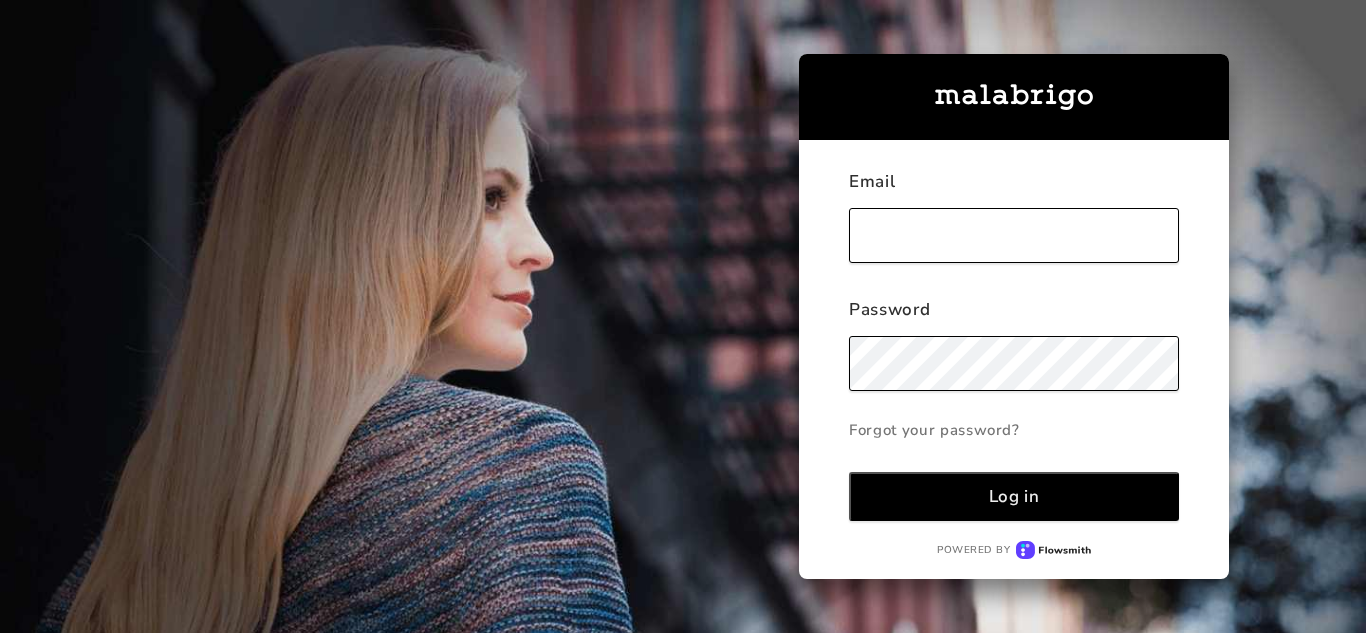 type on "[EMAIL_ADDRESS][DOMAIN_NAME]" 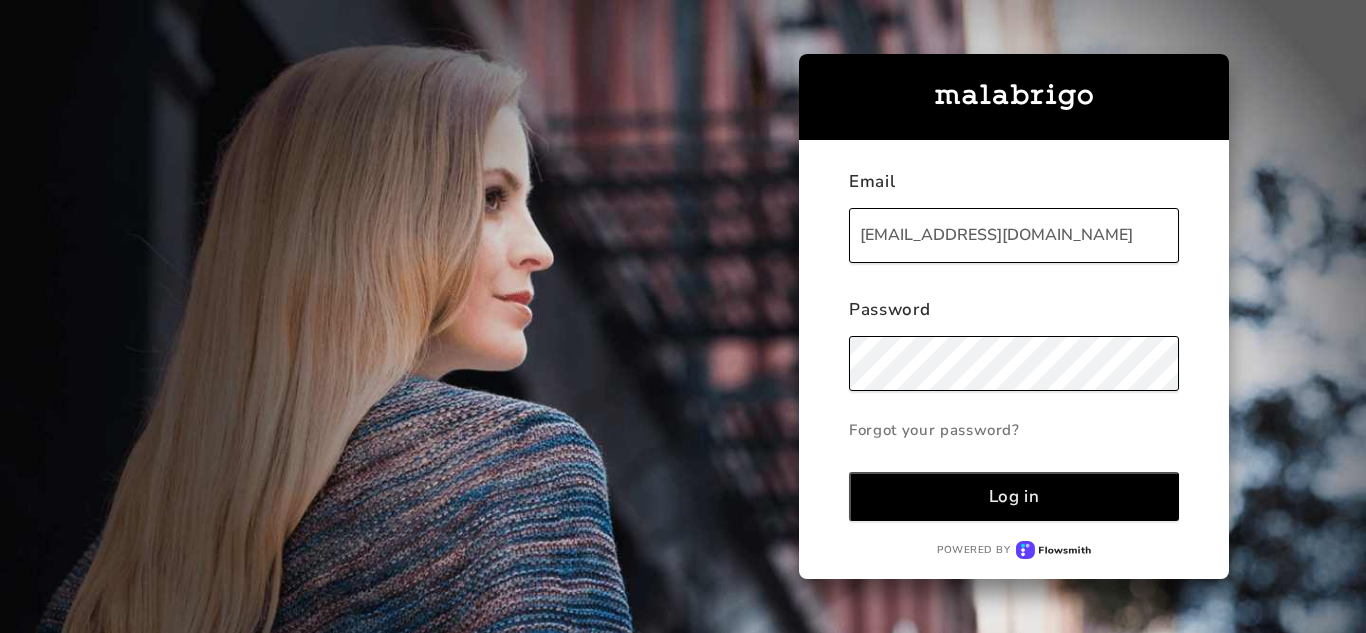 click on "Log in" at bounding box center [1014, 496] 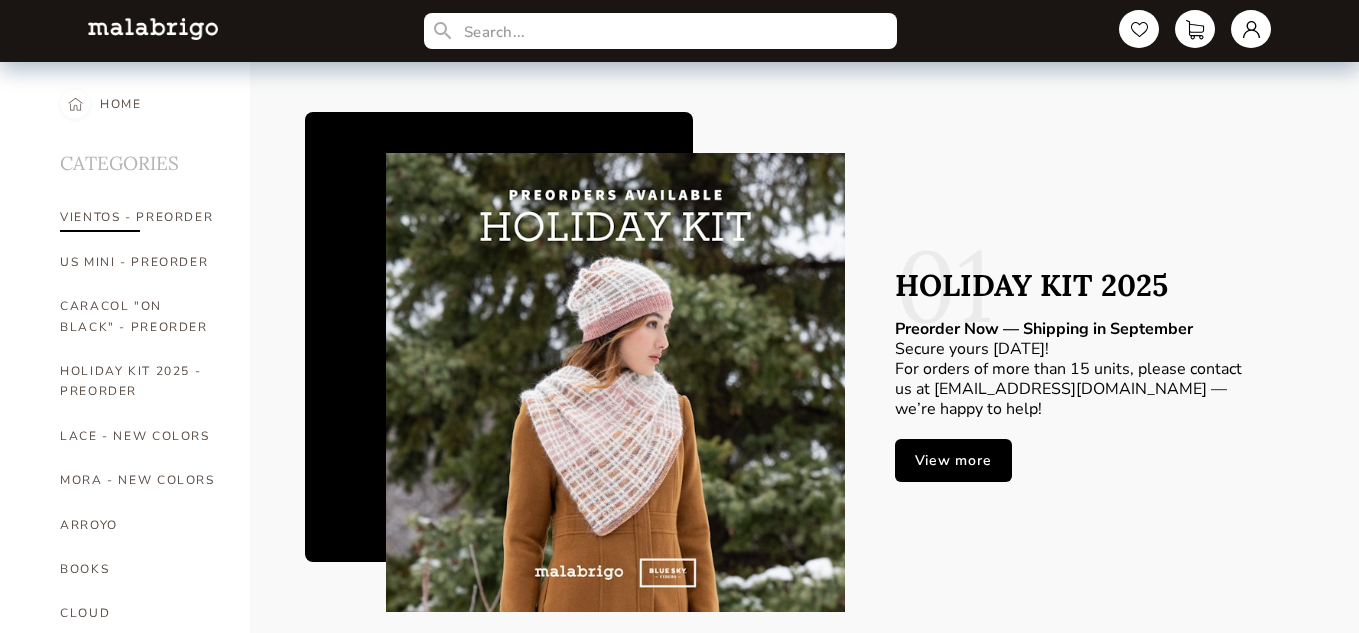 click on "VIENTOS - PREORDER" at bounding box center (140, 217) 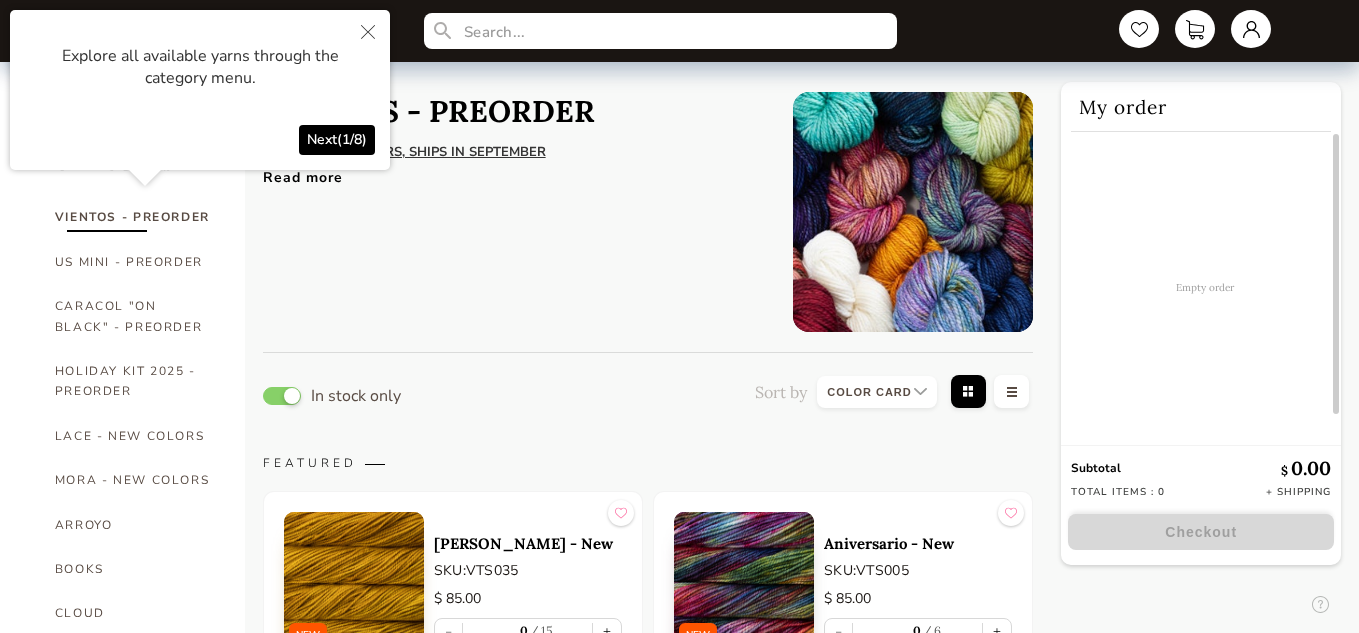 click at bounding box center (368, 33) 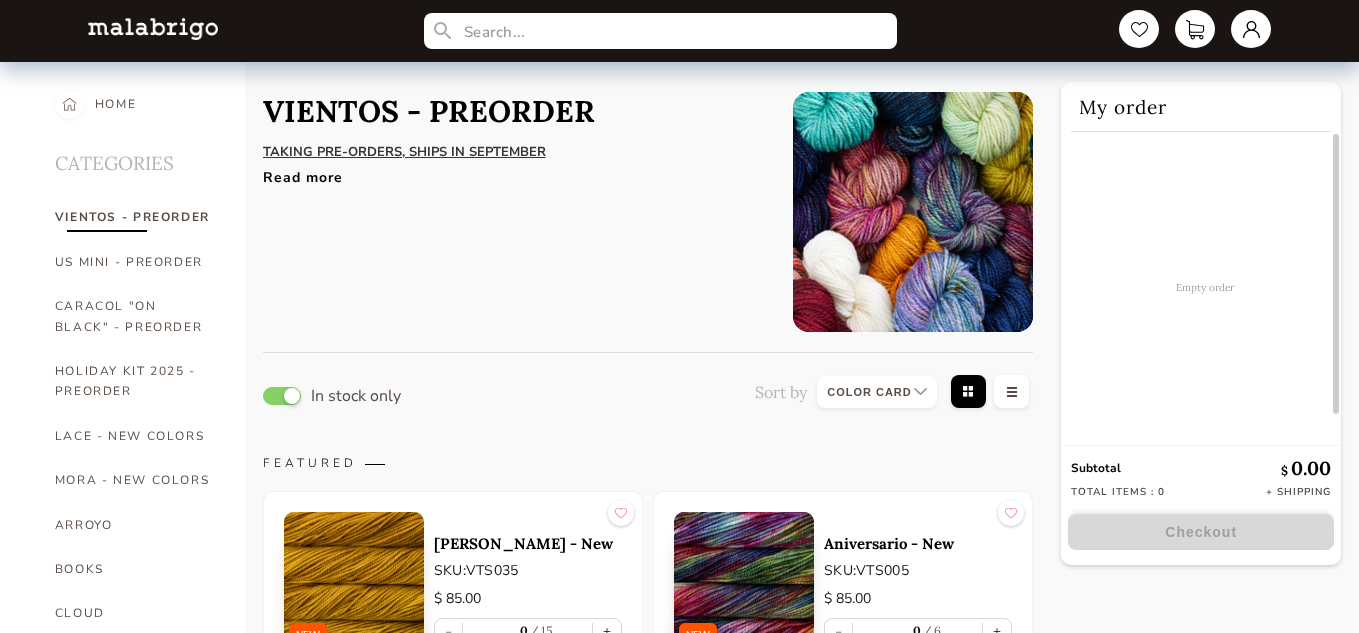 click on "Read more" at bounding box center [513, 172] 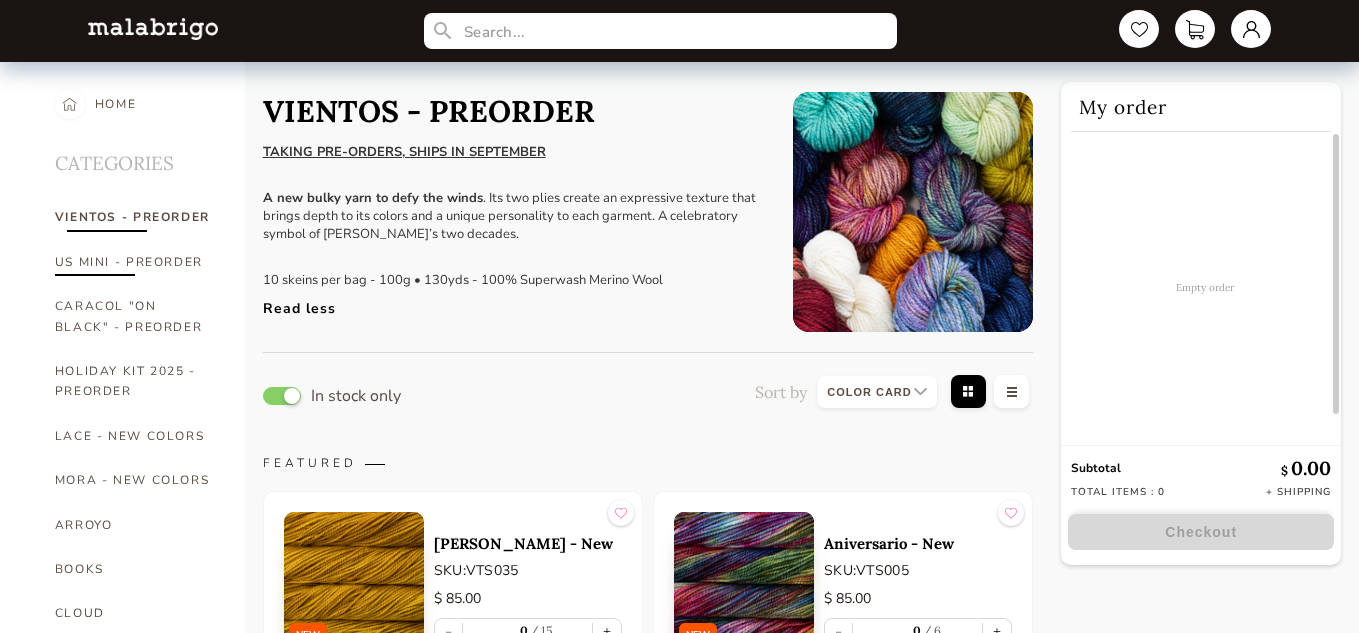 click on "US MINI - PREORDER" at bounding box center [135, 262] 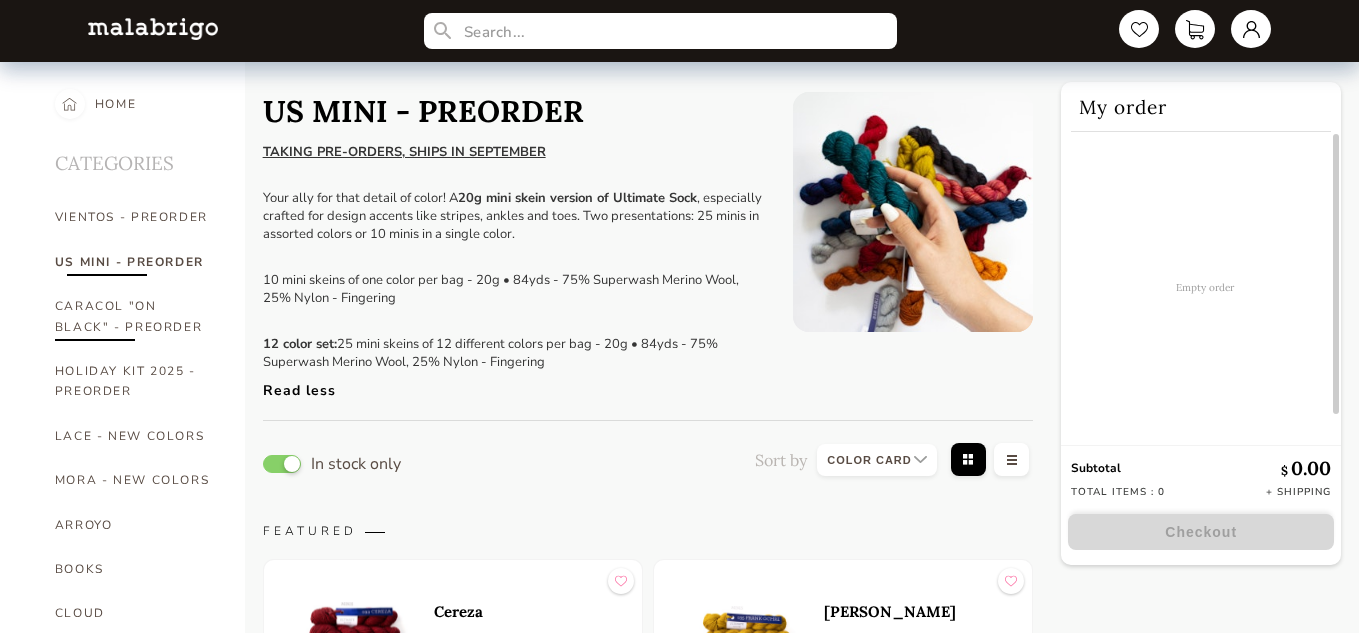 click on "CARACOL "ON BLACK" - PREORDER" at bounding box center (135, 316) 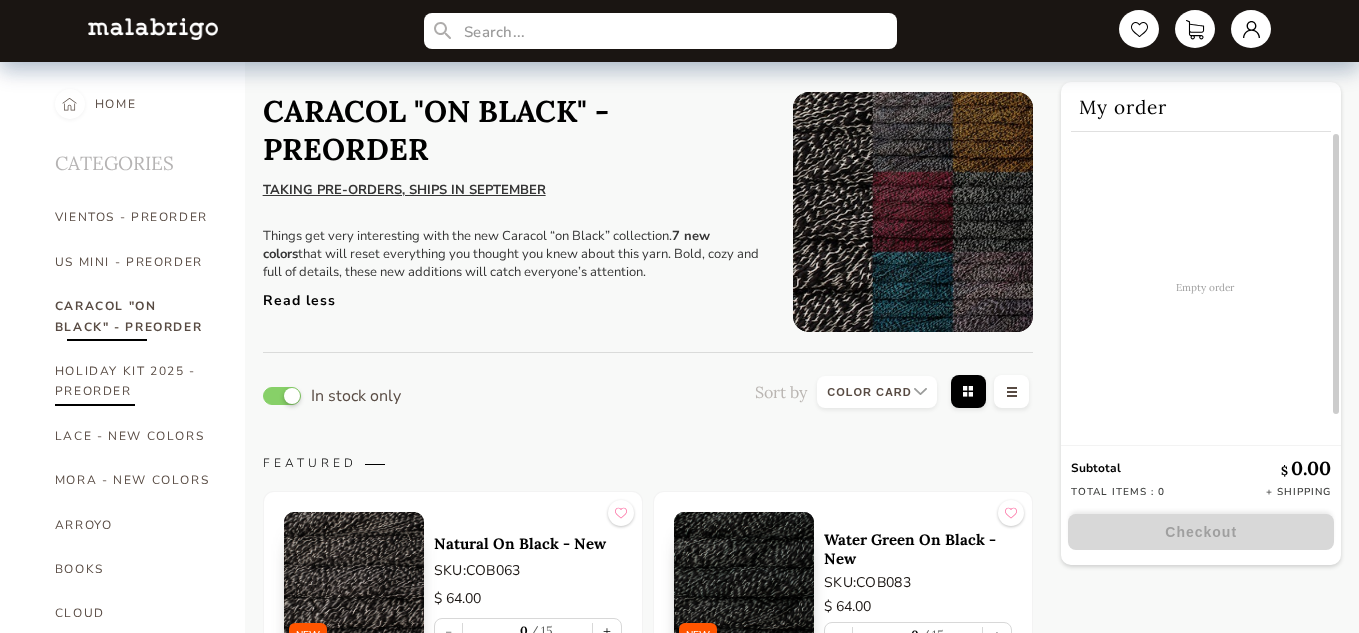 click on "HOLIDAY KIT 2025 - PREORDER" at bounding box center [135, 381] 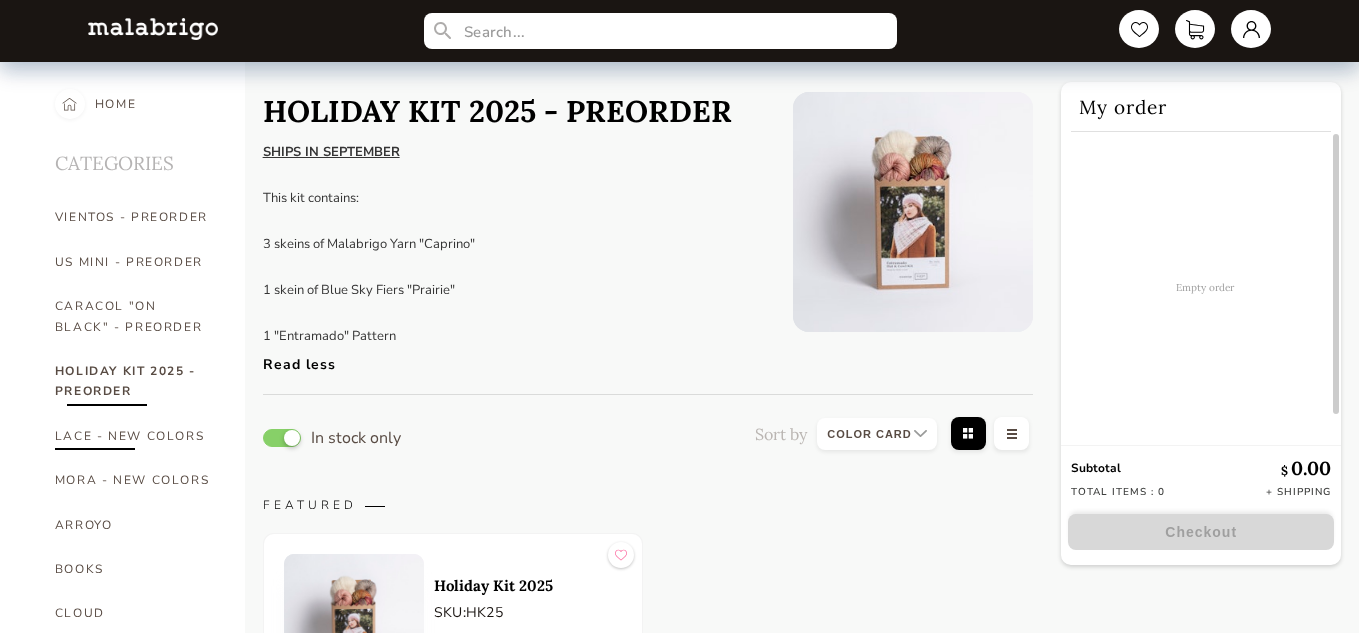 click on "LACE - NEW COLORS" at bounding box center [135, 436] 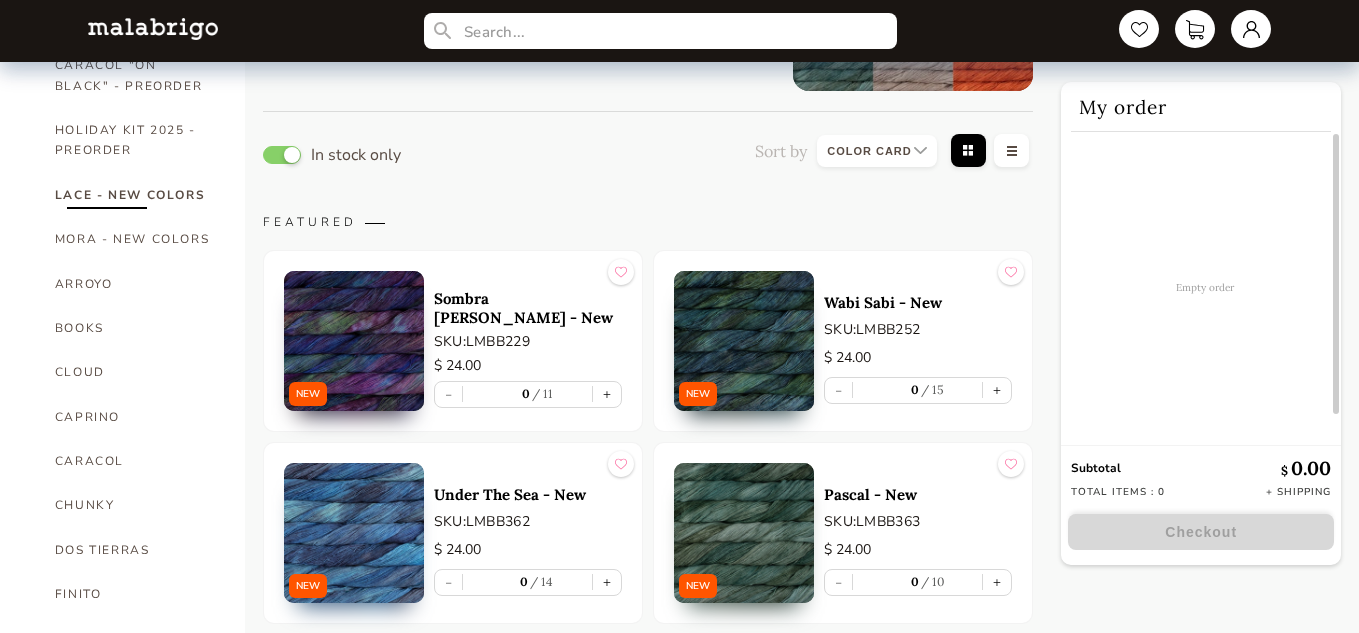 scroll, scrollTop: 260, scrollLeft: 0, axis: vertical 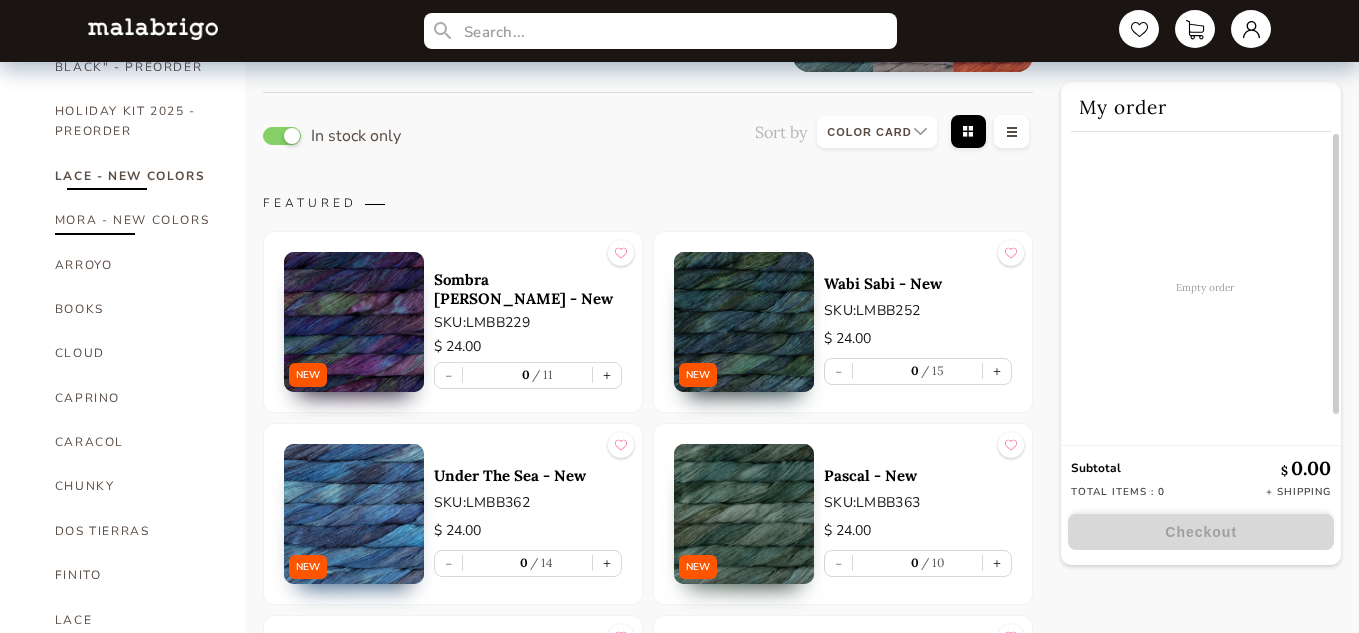 click on "MORA - NEW COLORS" at bounding box center (135, 220) 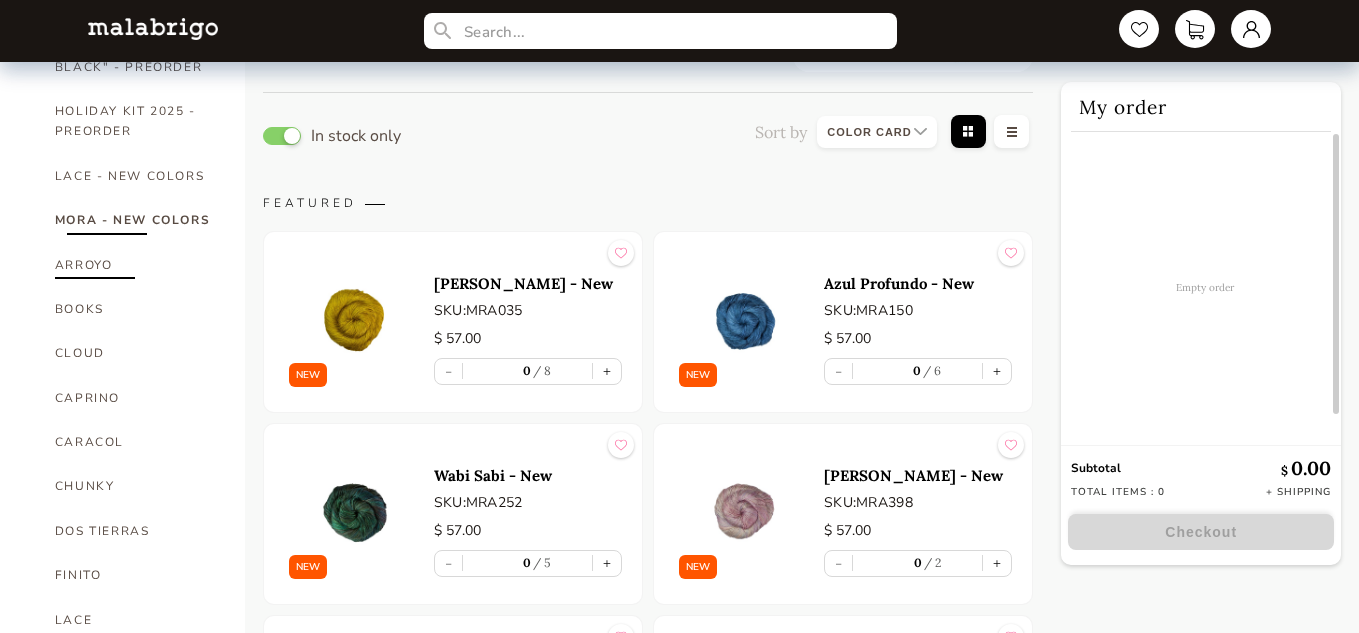 click on "ARROYO" at bounding box center (135, 265) 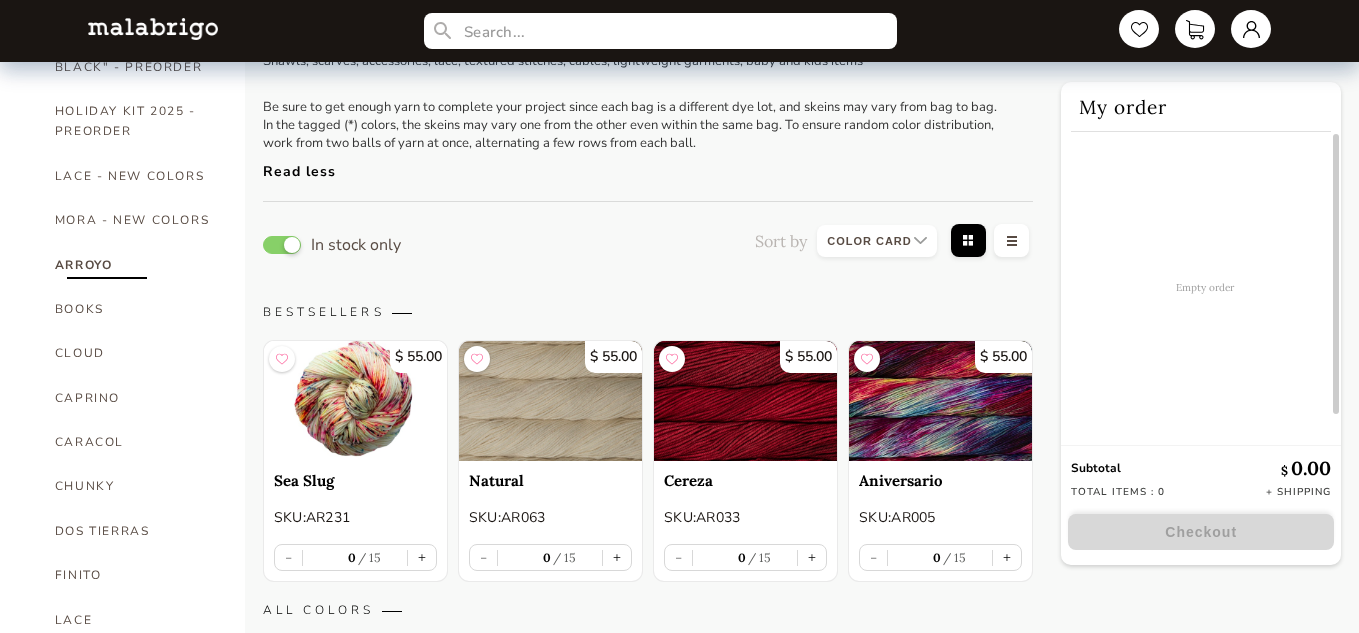 click on "ARROYO" at bounding box center (135, 265) 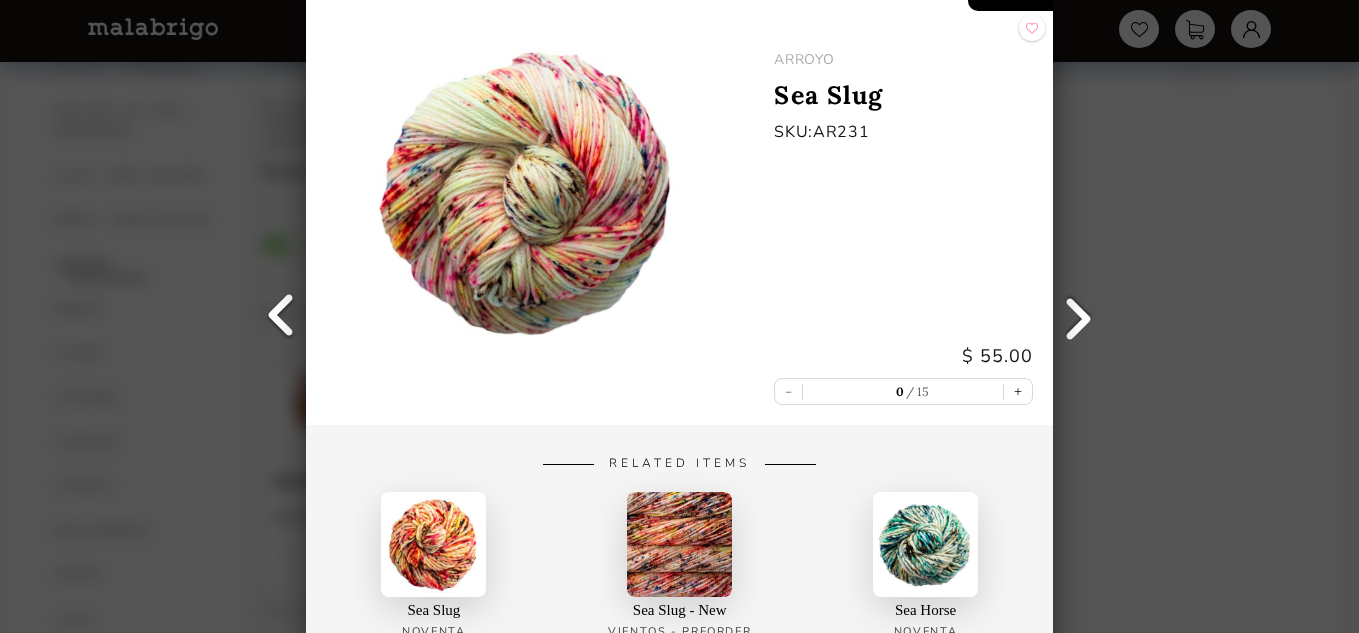 click at bounding box center (1078, 317) 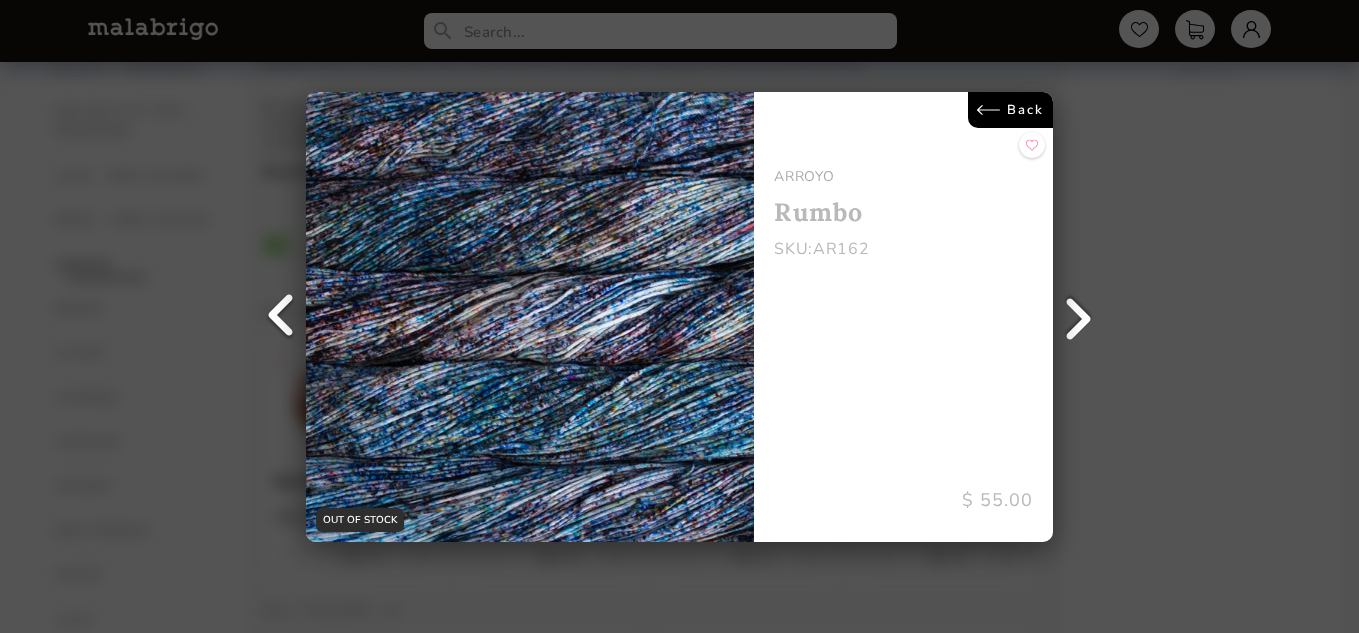 click on "Back" at bounding box center [1010, 110] 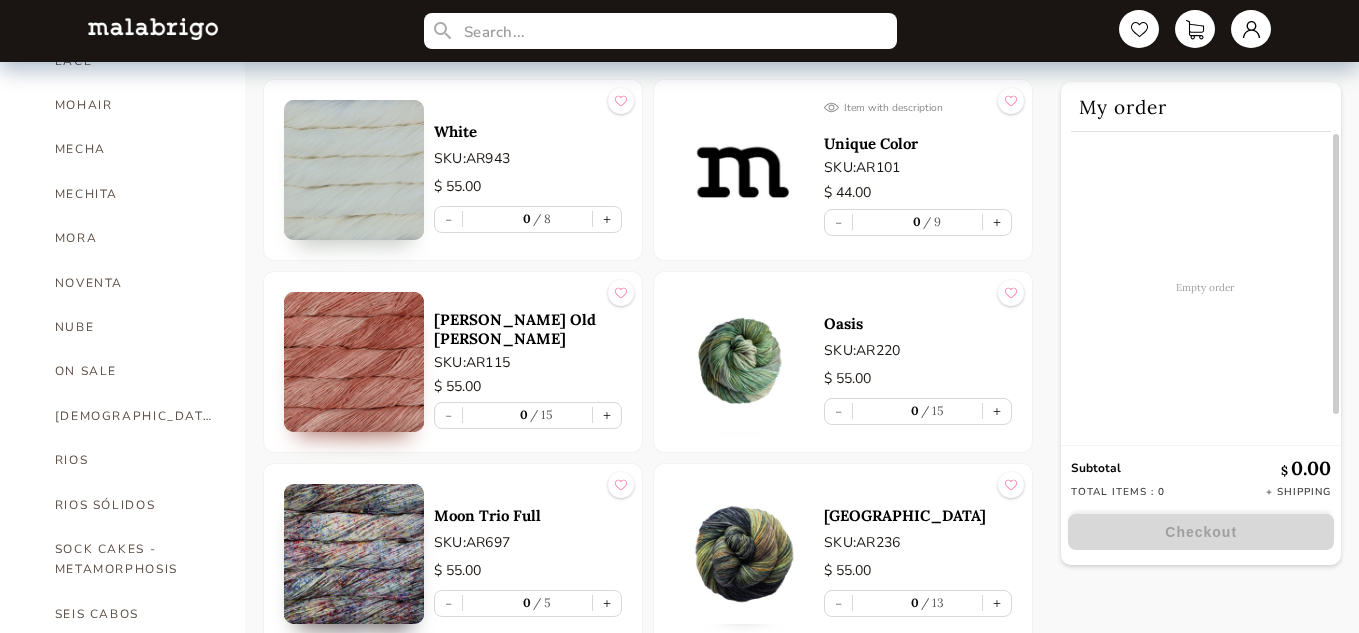 scroll, scrollTop: 873, scrollLeft: 0, axis: vertical 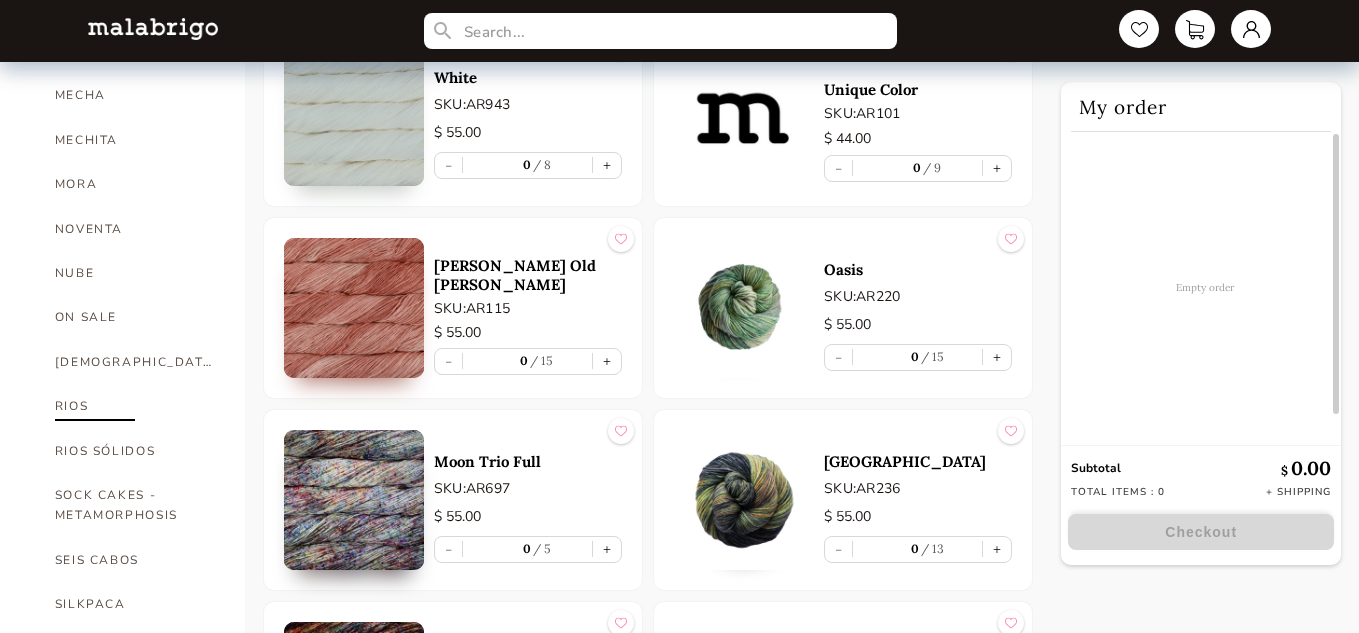 click on "RIOS" at bounding box center (135, 406) 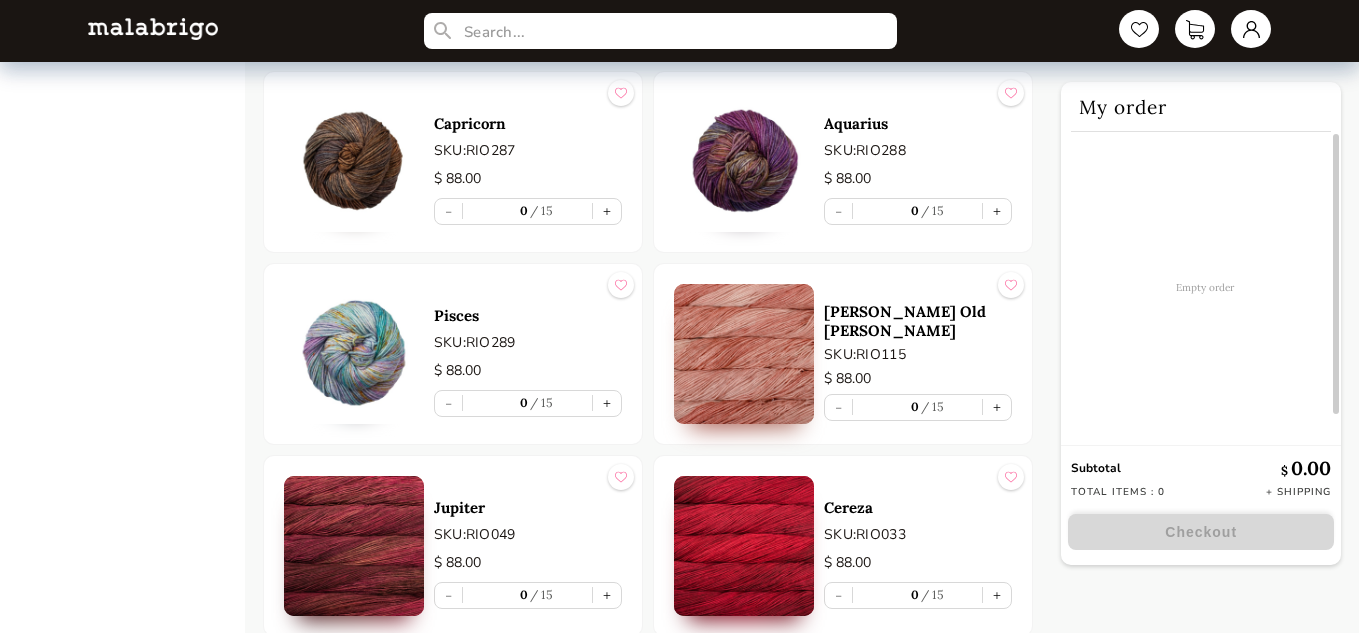 scroll, scrollTop: 1857, scrollLeft: 0, axis: vertical 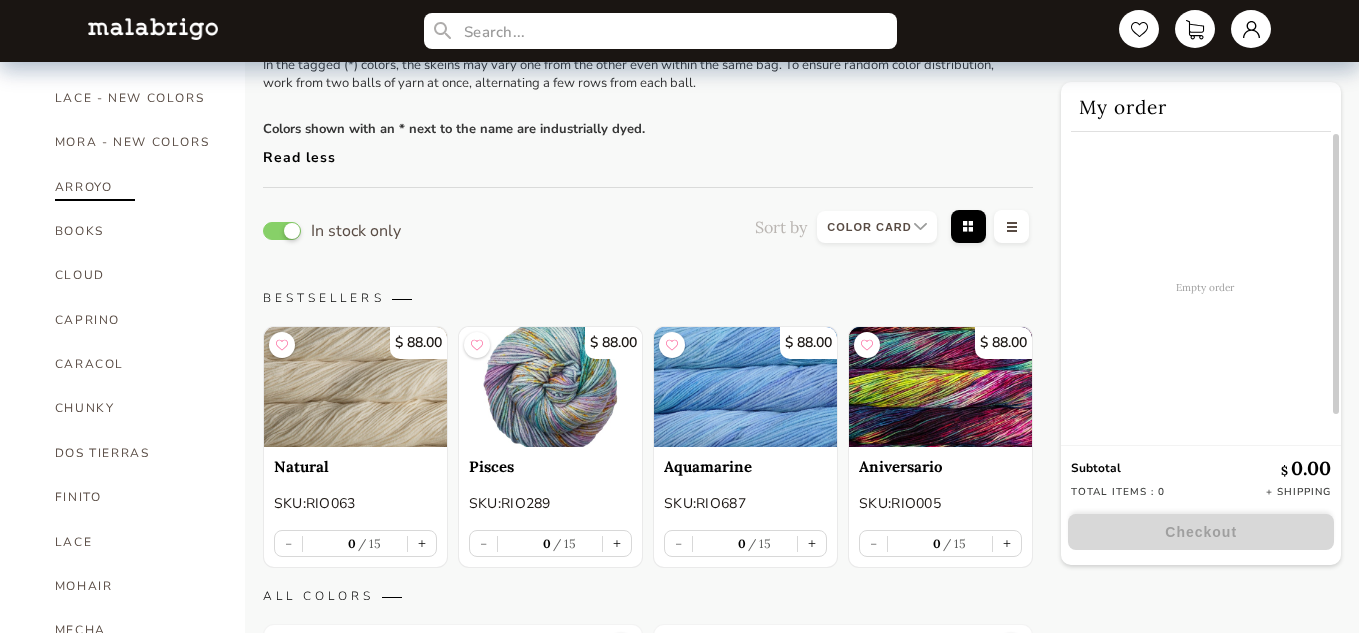 click on "ARROYO" at bounding box center [135, 187] 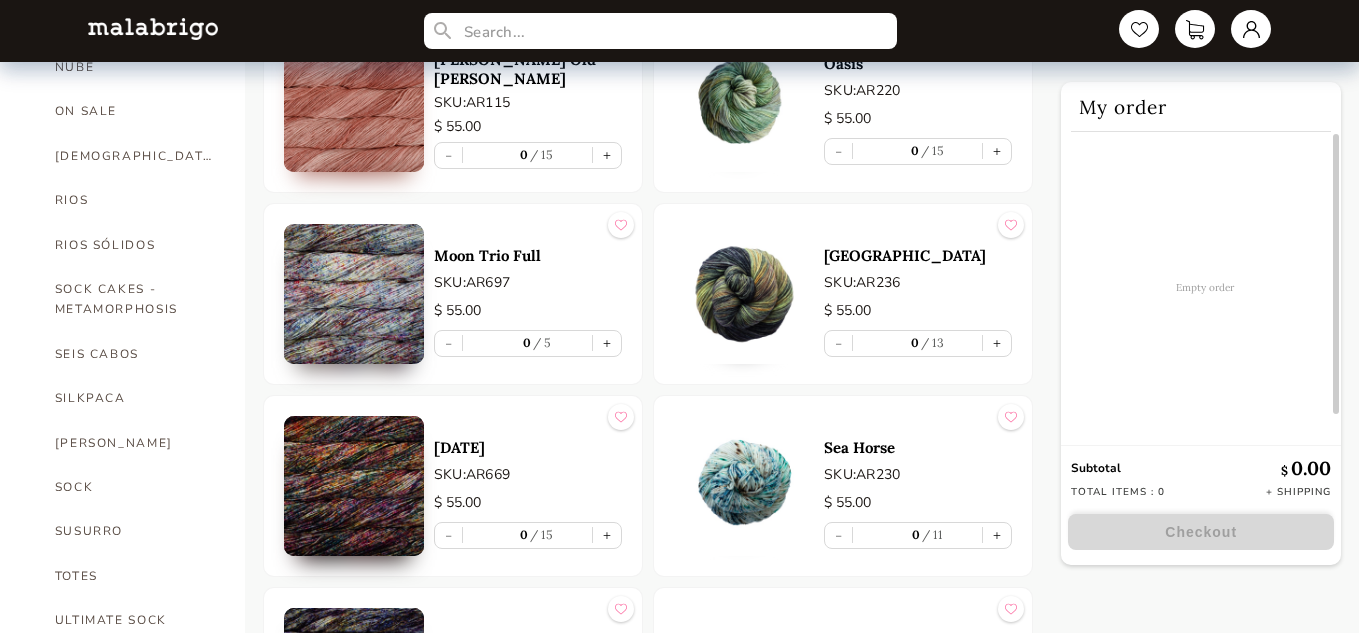 scroll, scrollTop: 1088, scrollLeft: 0, axis: vertical 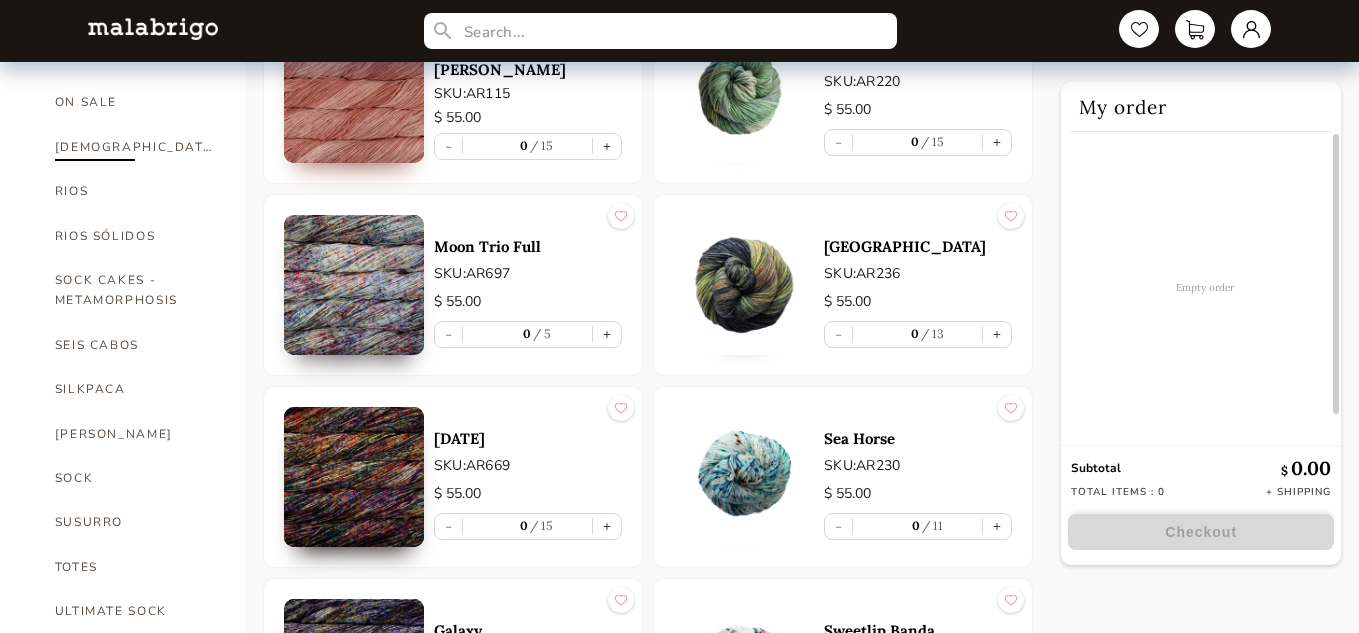 click on "[DEMOGRAPHIC_DATA]" at bounding box center [135, 147] 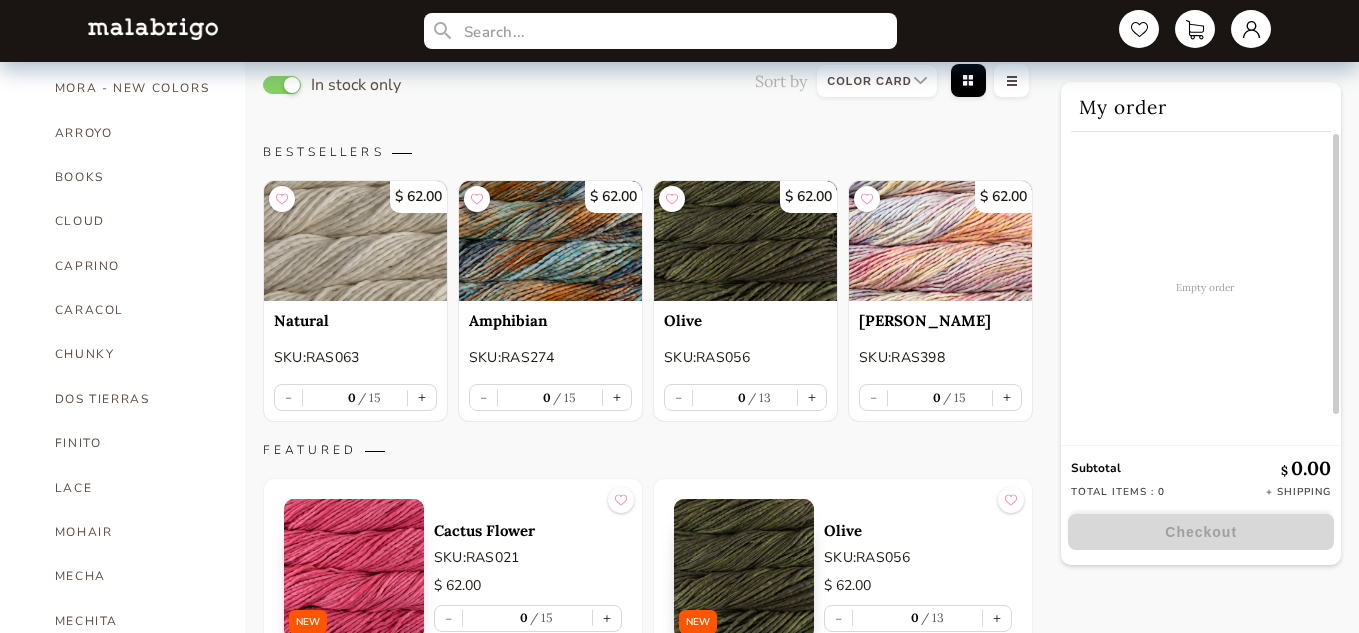 scroll, scrollTop: 406, scrollLeft: 0, axis: vertical 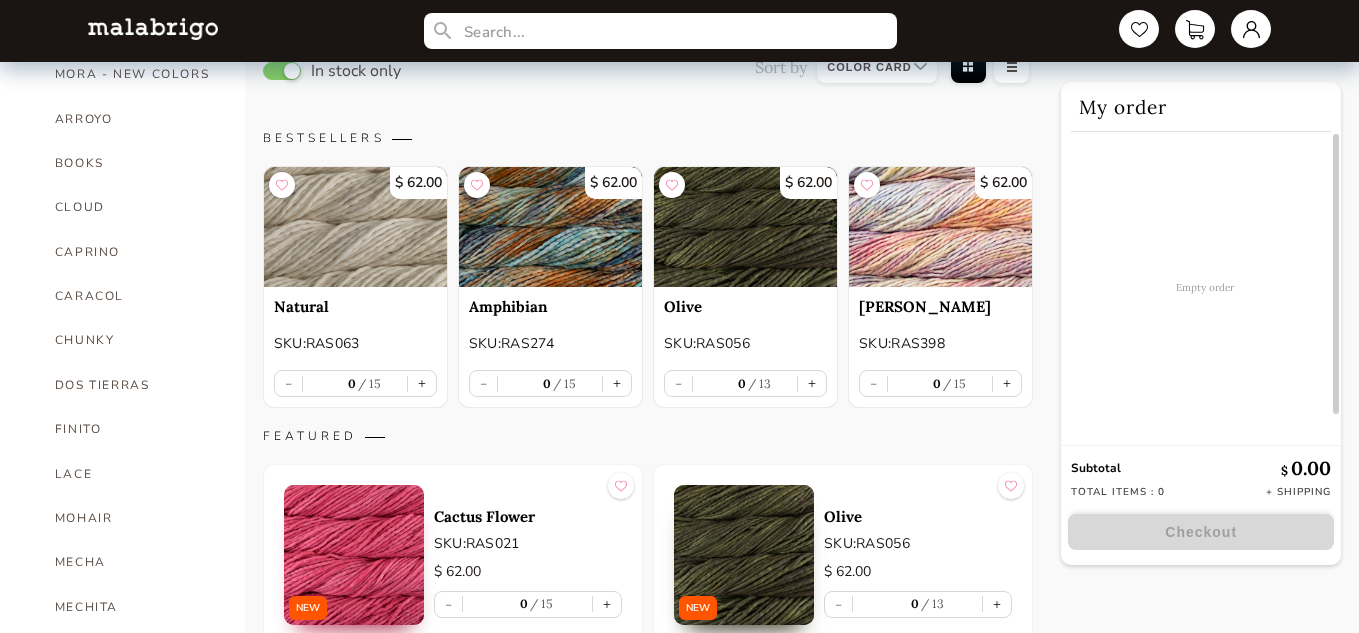 click on "In stock only Sort by Grid view Table view BESTSELLERS $   62.00 Natural SKU:  RAS063 - 0 15 + $   62.00 Amphibian SKU:  RAS274 - 0 15 + $   62.00 Olive SKU:  RAS056 - 0 13 + $   62.00 [PERSON_NAME]:  RAS398 - 0 15 + FEATURED NEW Cactus Flower SKU:  RAS021 $   62.00 - 0 15 + NEW Olive SKU:  RAS056 $   62.00 - 0 13 + NEW Caramel SKU:  RAS142 $   62.00 - 0 15 + FEATURED Apple Green SKU:  RAS011 $   62.00 - 0 15 + FEATURED Fluo SKU:  RAS010 $   62.00 - 0 15 + ALL COLORS Dancing Leaves SKU:  RAS300 $   62.00 - 0 15 + Plumage SKU:  RAS301 $   62.00 - 0 15 + Dreamscape SKU:  RAS302 $   62.00 - 0 15 + Navegante SKU:  RAS303 $   62.00 - 0 15 + Woodland SKU:  RAS304 $   62.00 - 0 15 + Nocturnal SKU:  RAS472 $   62.00 - 0 15 + Amphibian SKU:  RAS274 $   62.00 - 0 15 + NEW Cactus Flower SKU:  RAS021 $   62.00 - 0 15 + NEW Olive SKU:  RAS056 $   62.00 - 0 13 + NEW Caramel SKU:  RAS142 $   62.00 - 0 15 + Denim SKU:  RAS209 $   62.00 - 0 15 + Gris SKU:  RAS212 $   62.00 - 0 15 + Aquamarine SKU:  RAS687 $   62.00 - 0 15 + $" at bounding box center (648, 5290) 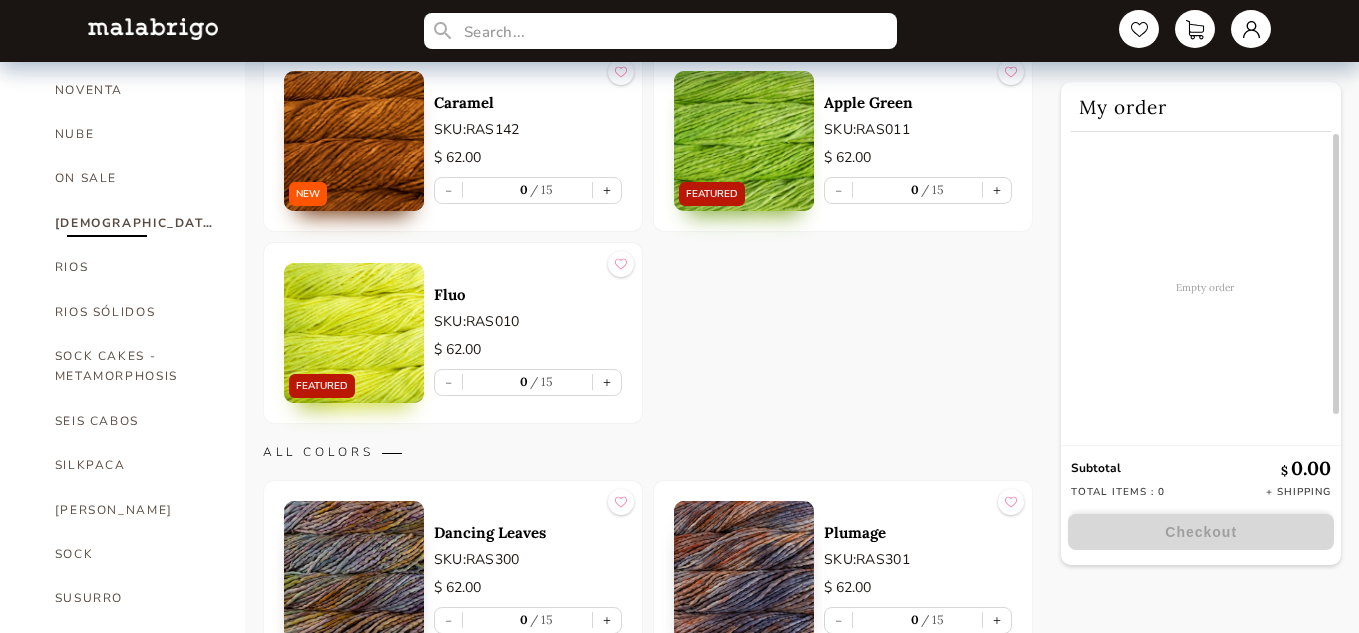 scroll, scrollTop: 1020, scrollLeft: 0, axis: vertical 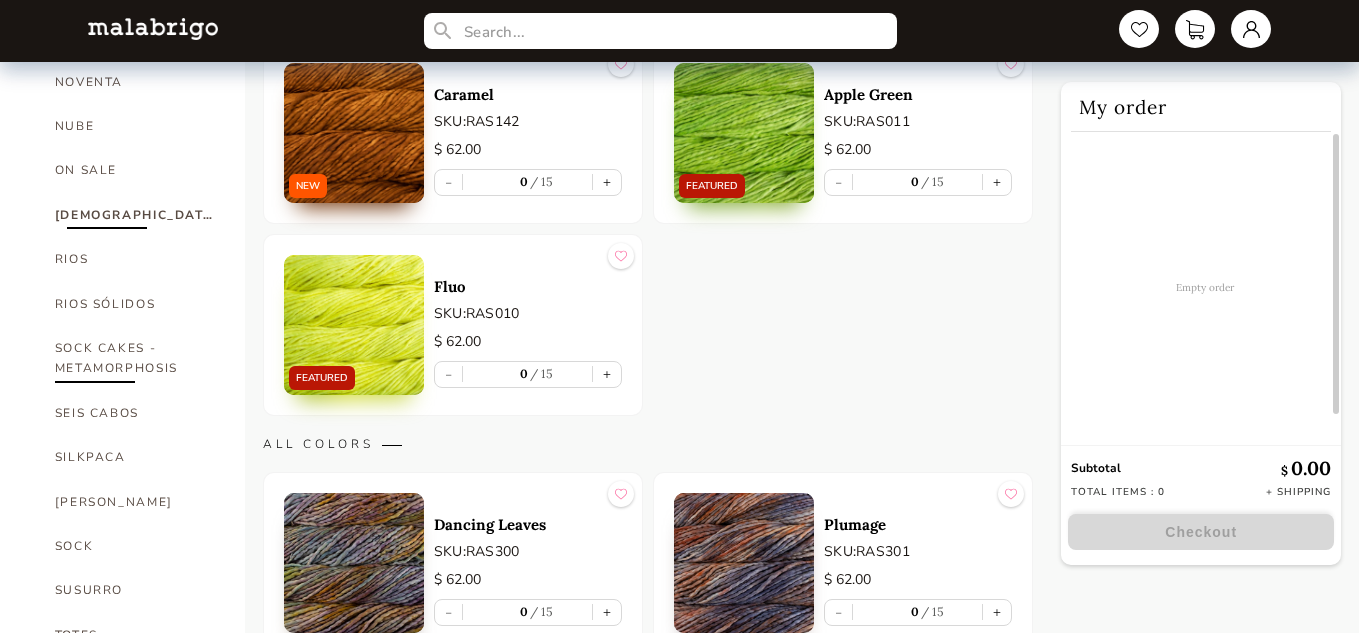 click on "SOCK CAKES - METAMORPHOSIS" at bounding box center [135, 358] 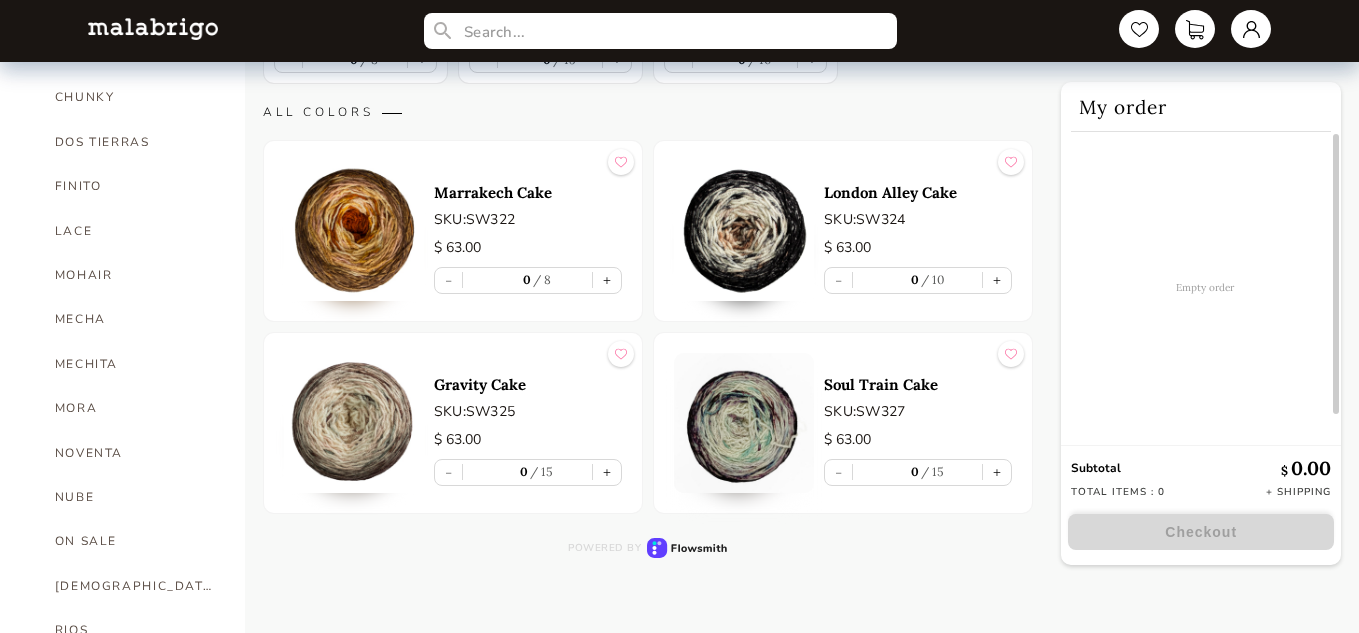scroll, scrollTop: 639, scrollLeft: 0, axis: vertical 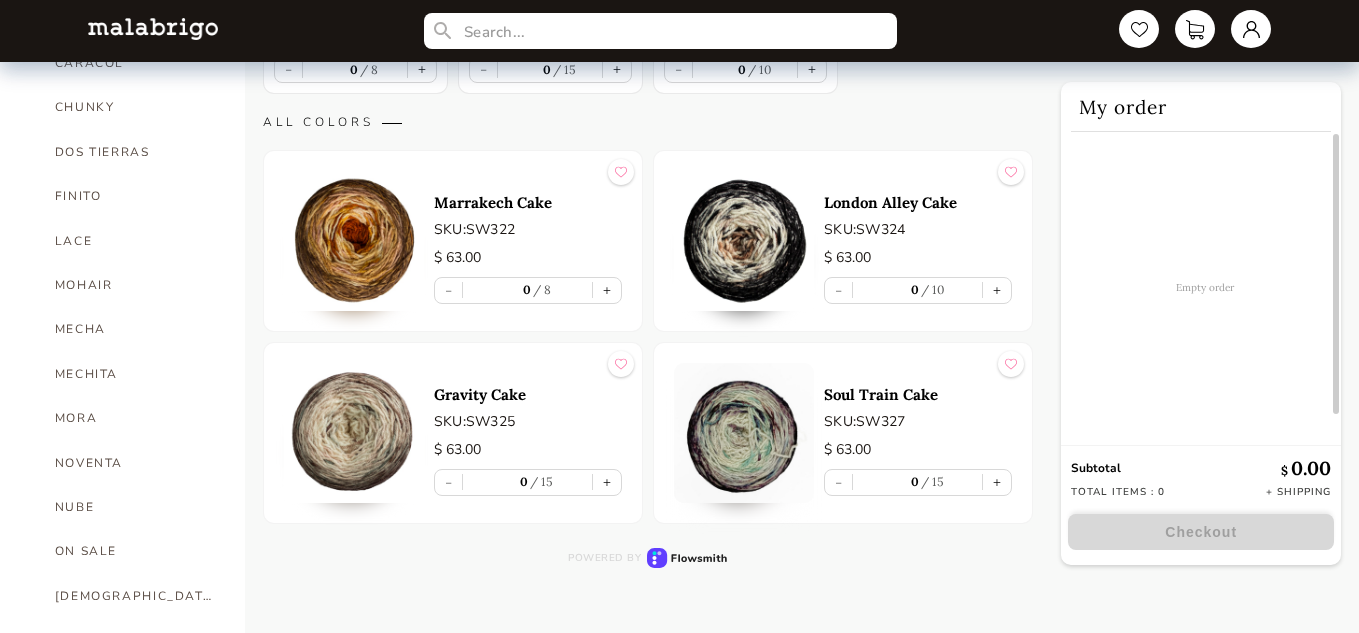 click at bounding box center (744, 241) 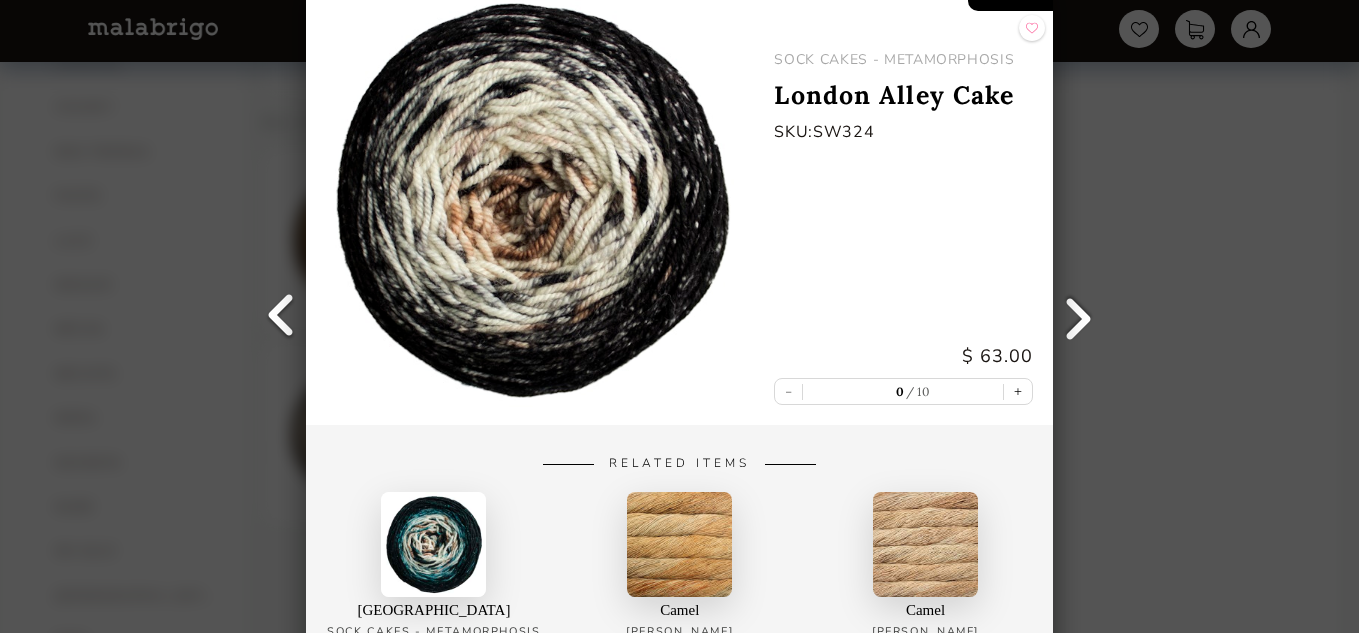 click at bounding box center [281, 317] 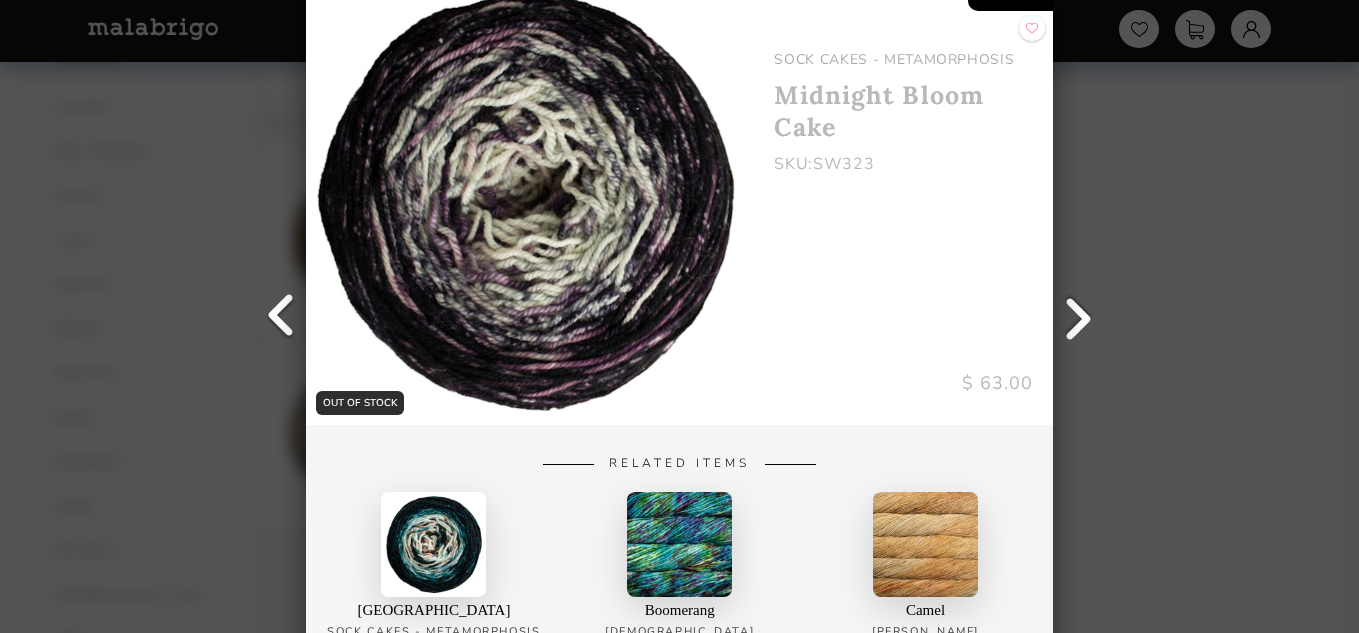 click at bounding box center [281, 317] 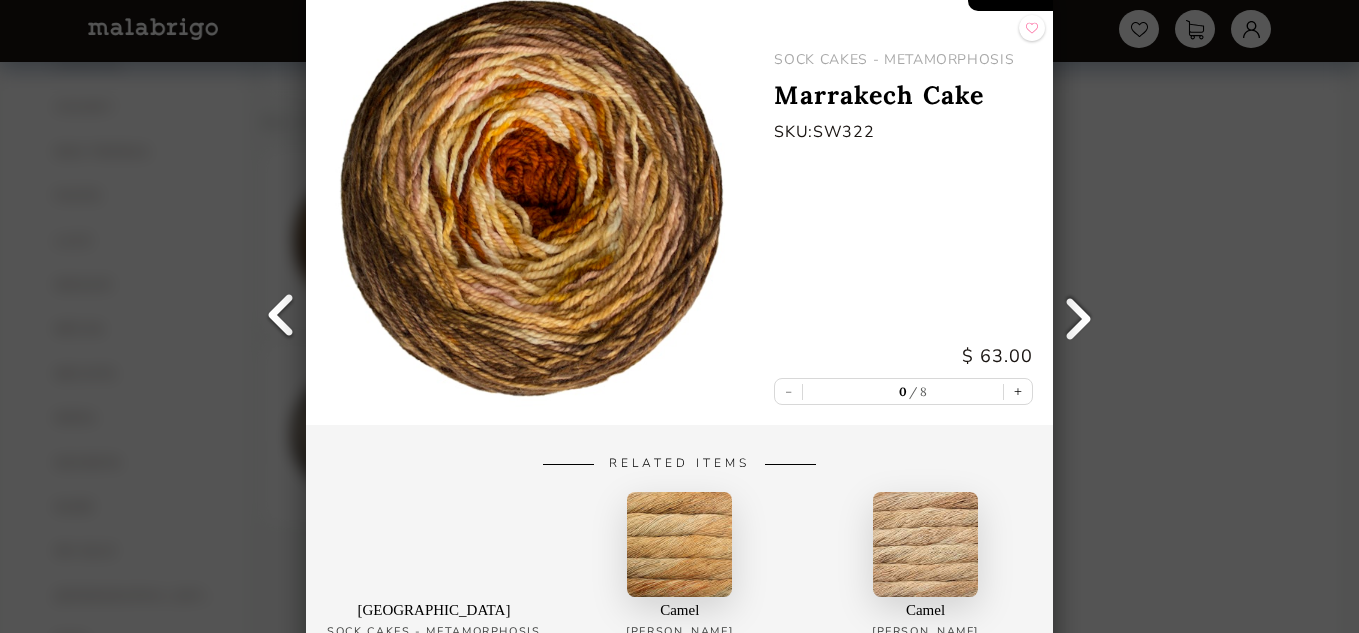 click at bounding box center [281, 317] 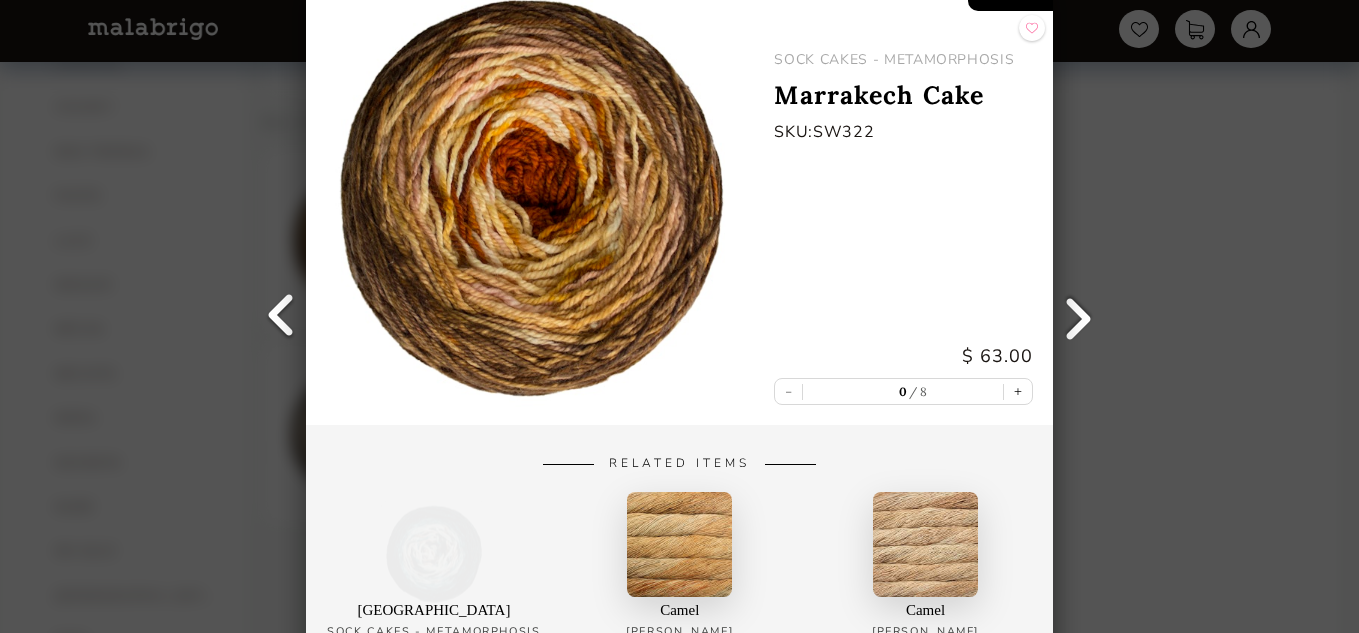 click at bounding box center (281, 317) 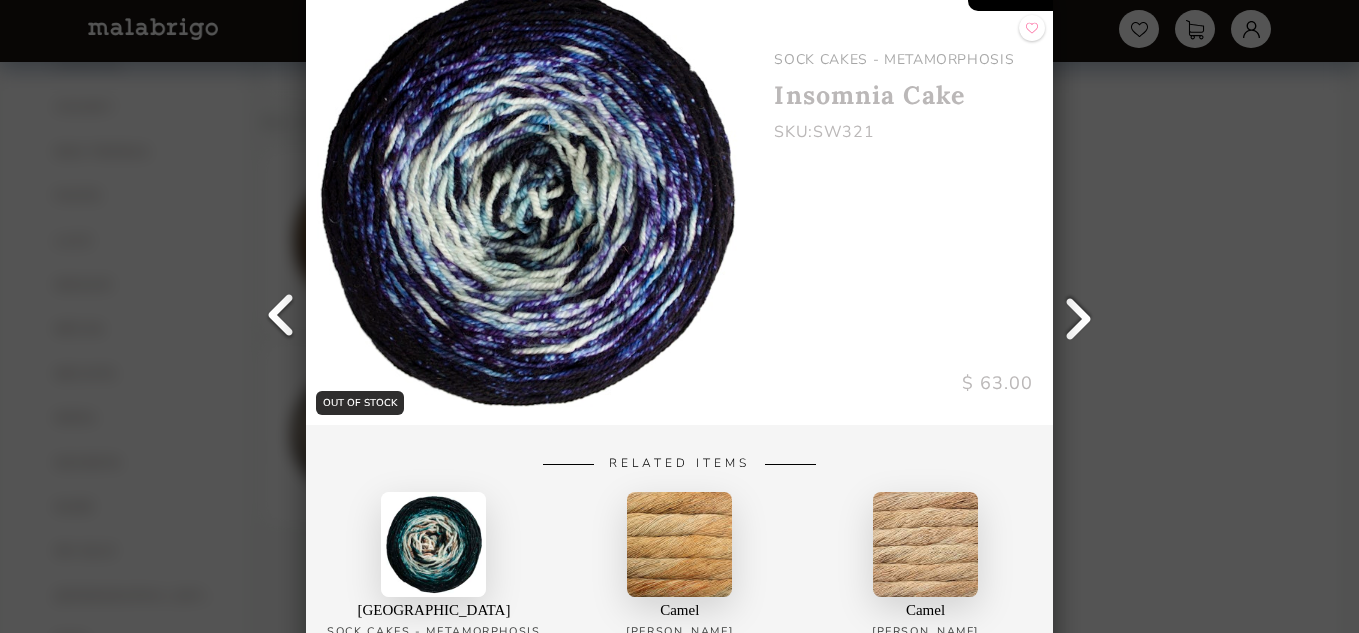 click at bounding box center (281, 317) 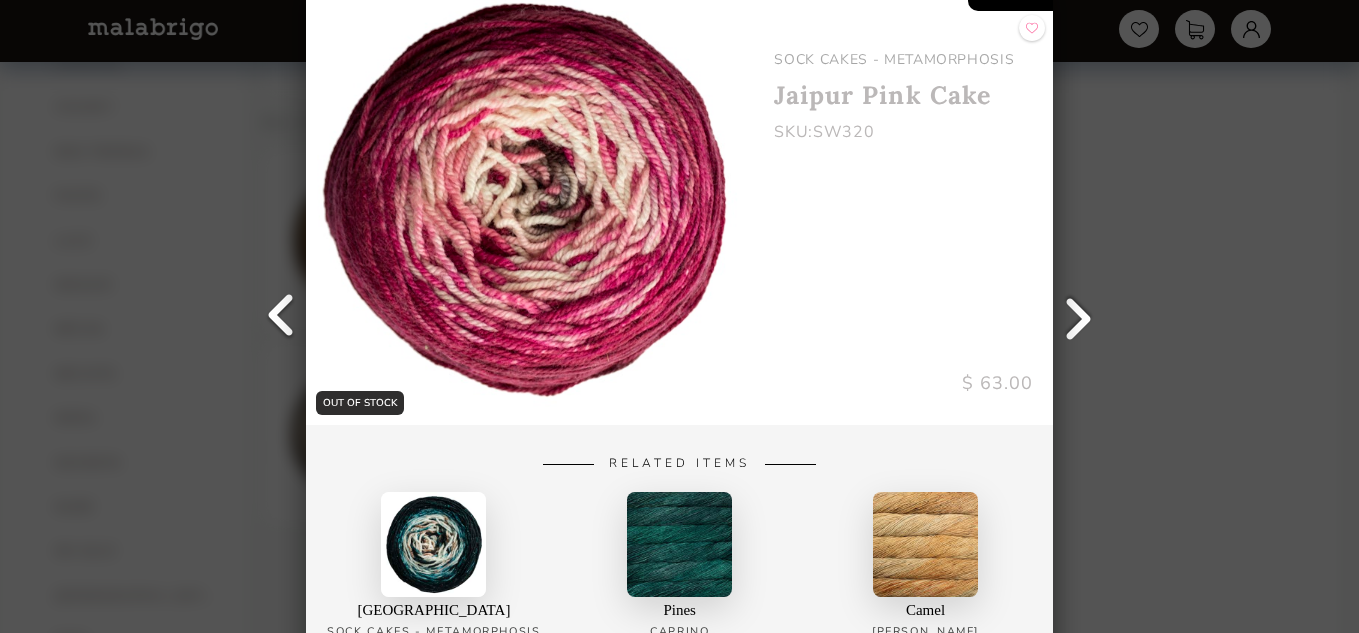 click at bounding box center [281, 317] 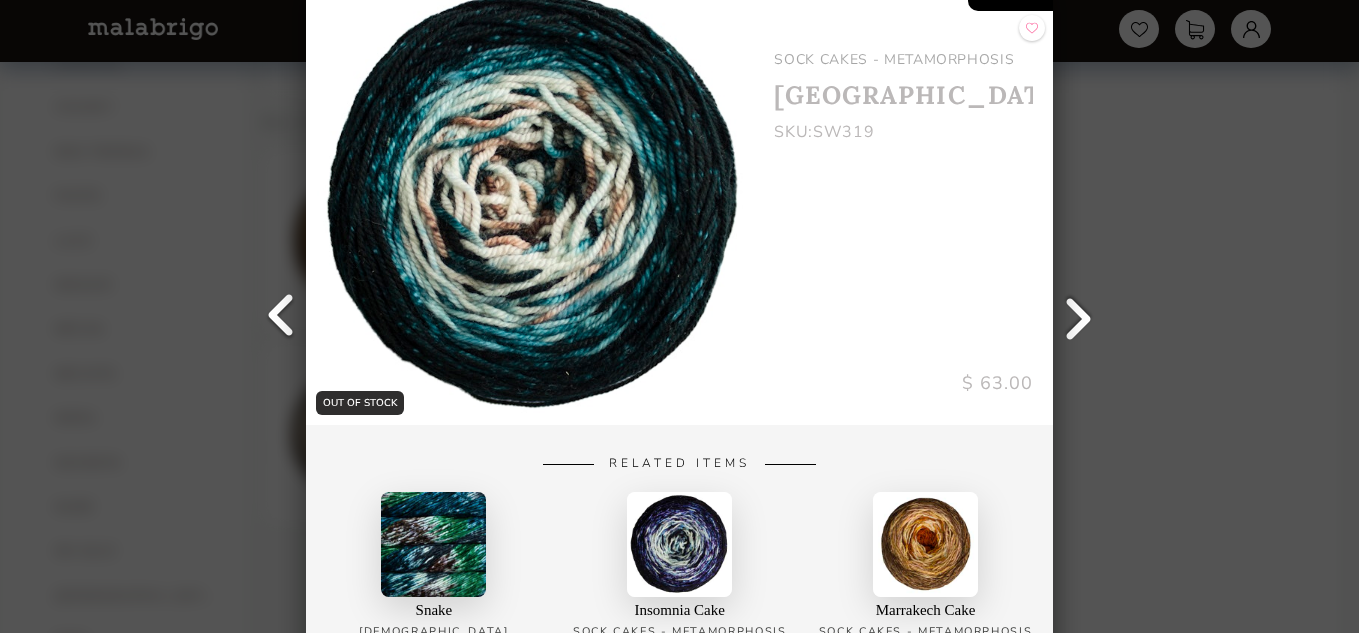 click at bounding box center [281, 317] 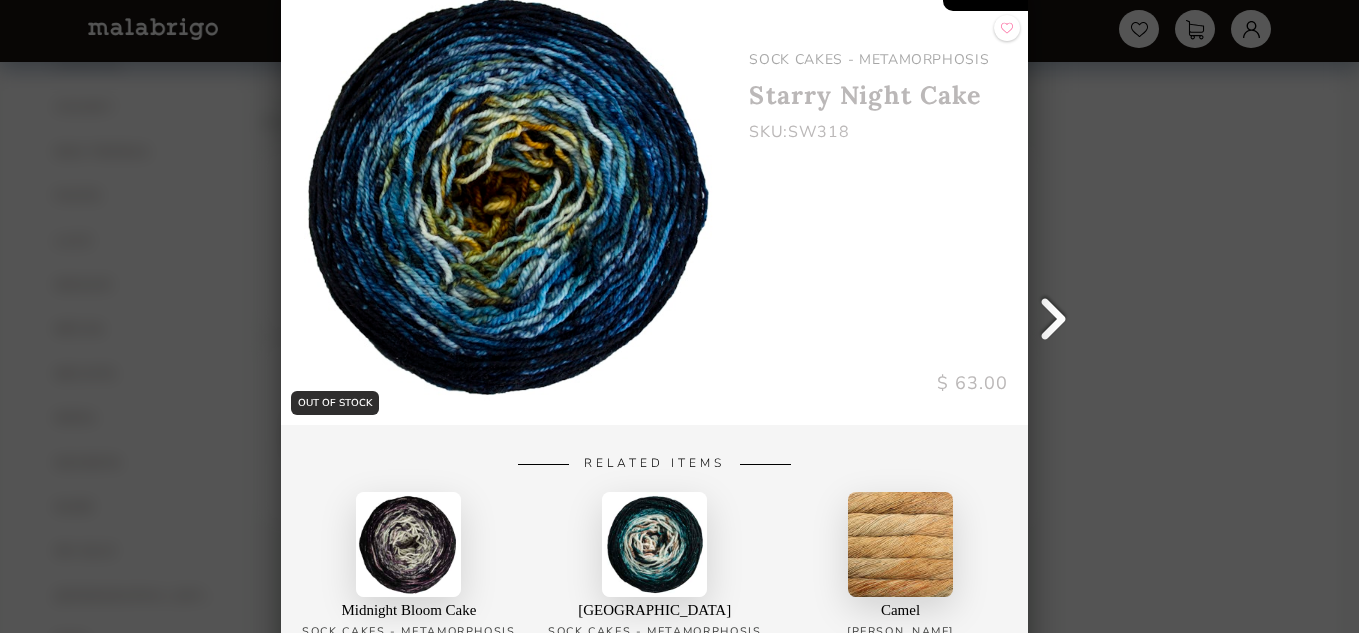 click at bounding box center [1053, 317] 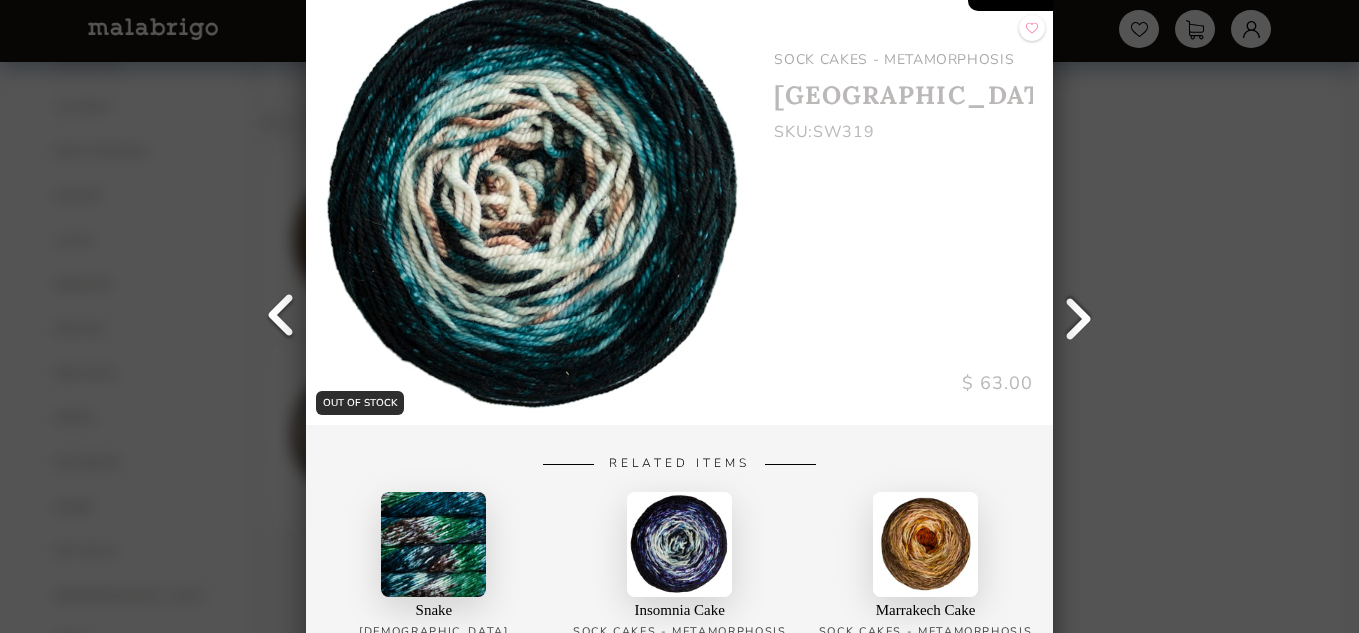click at bounding box center [1078, 317] 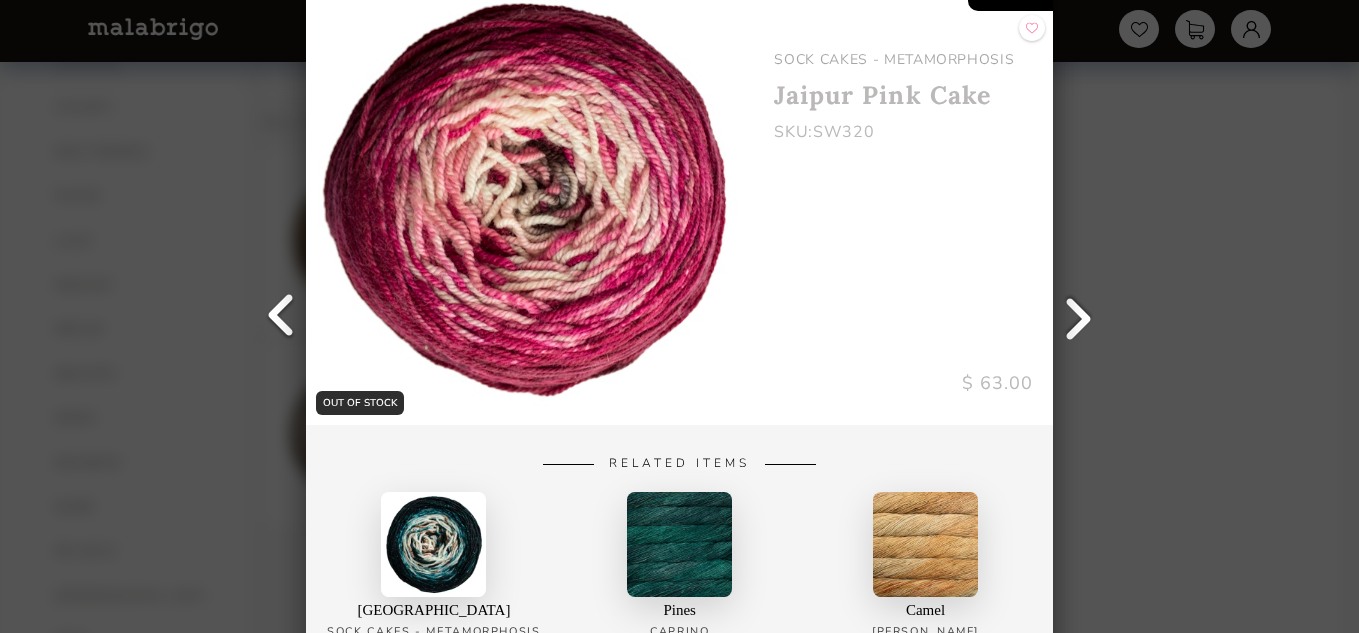 click at bounding box center (1078, 317) 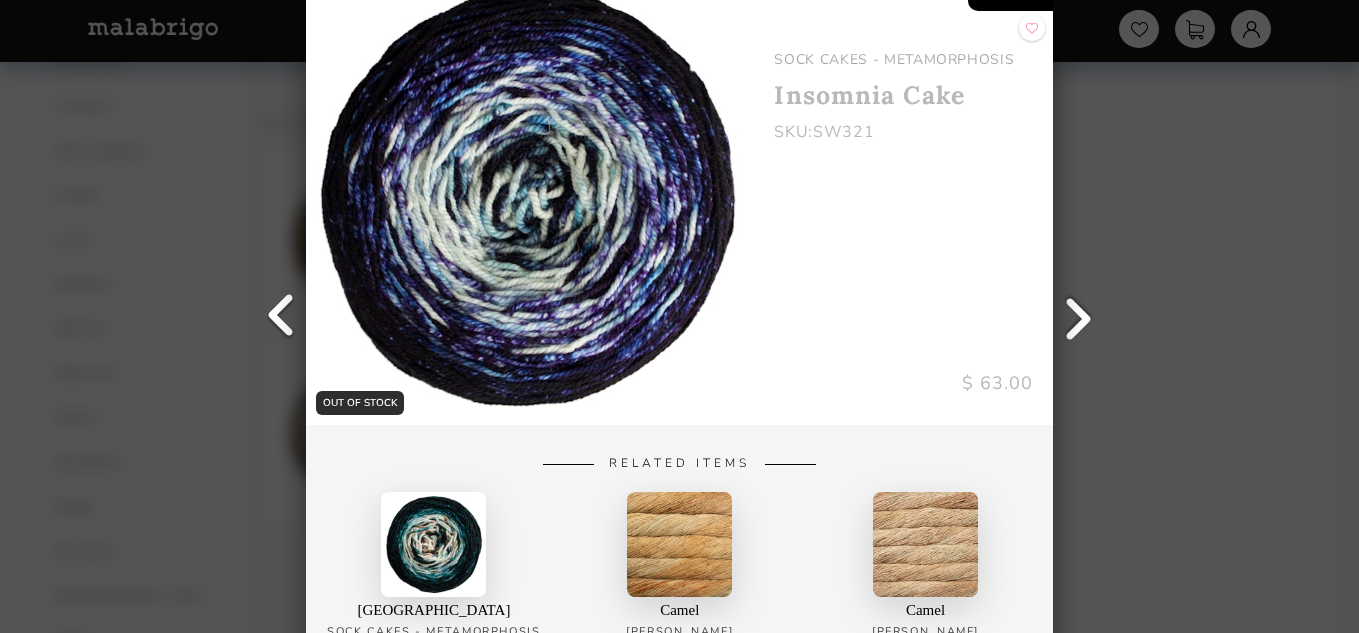 click at bounding box center (1078, 317) 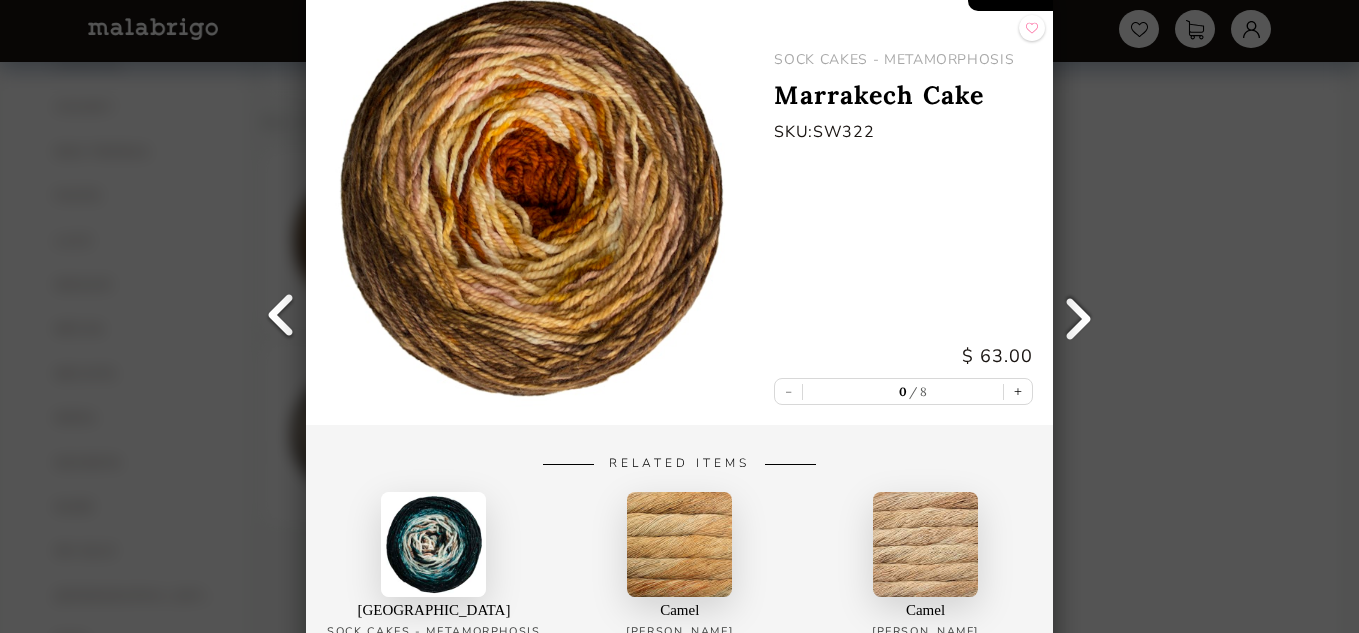 click at bounding box center [1078, 317] 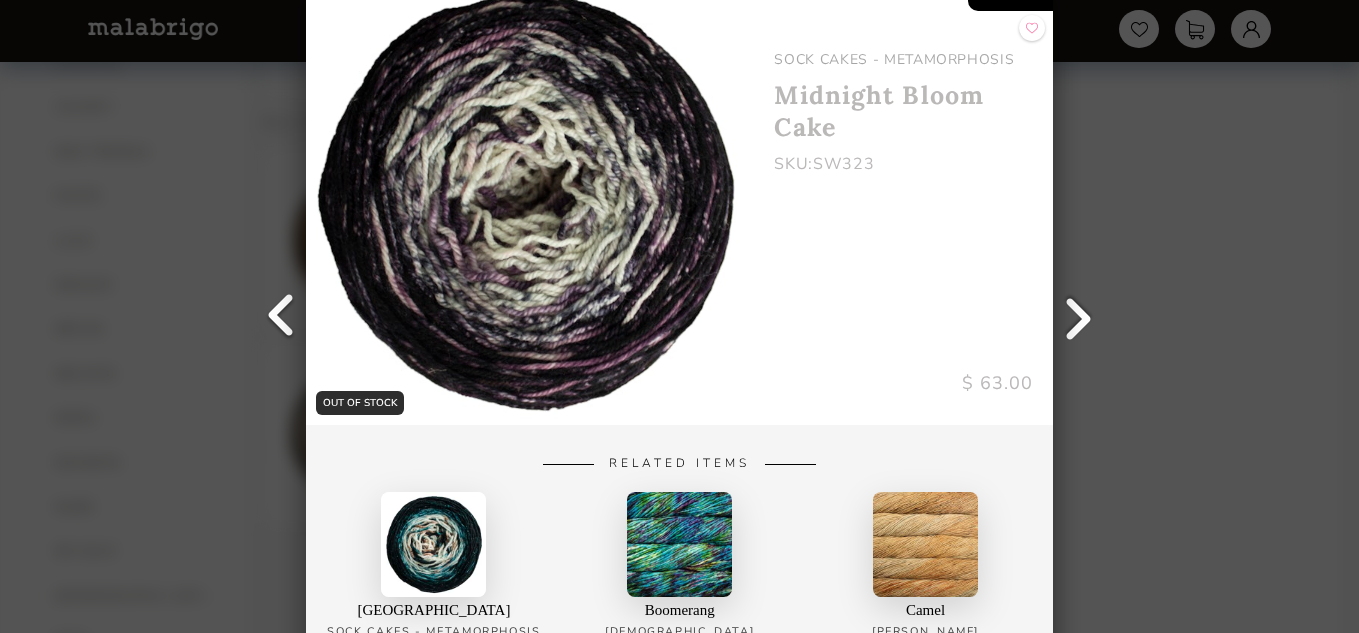 click at bounding box center (1078, 317) 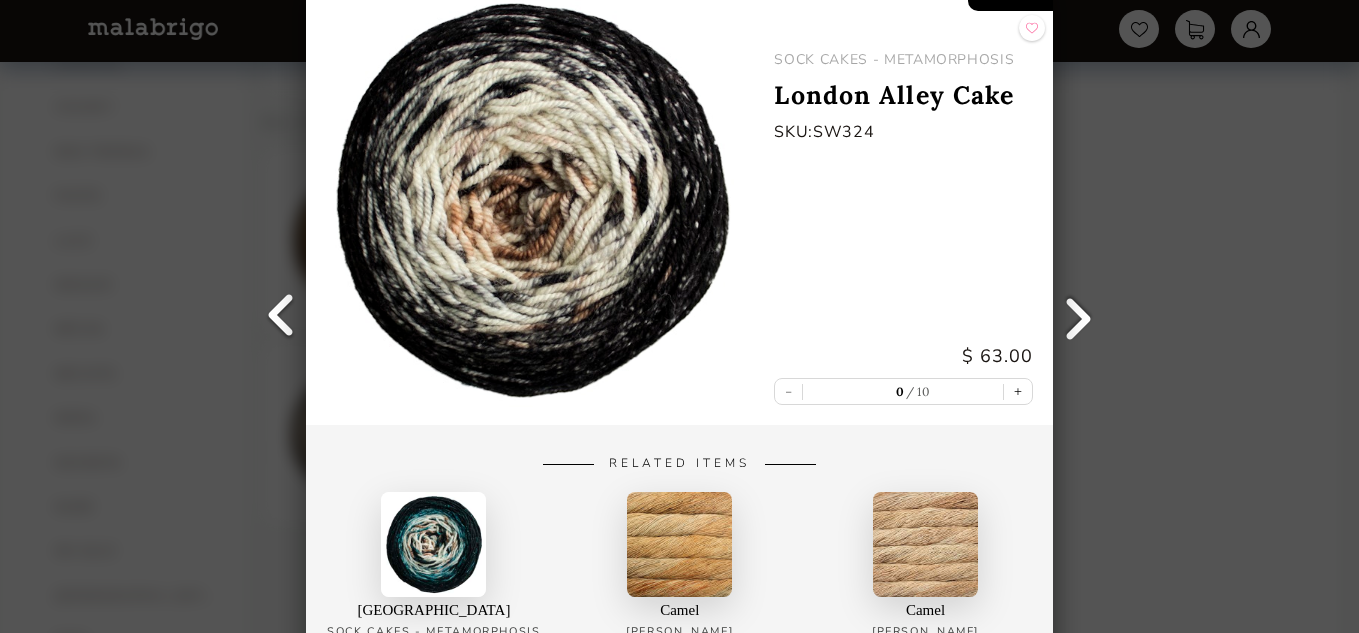 click at bounding box center [1078, 317] 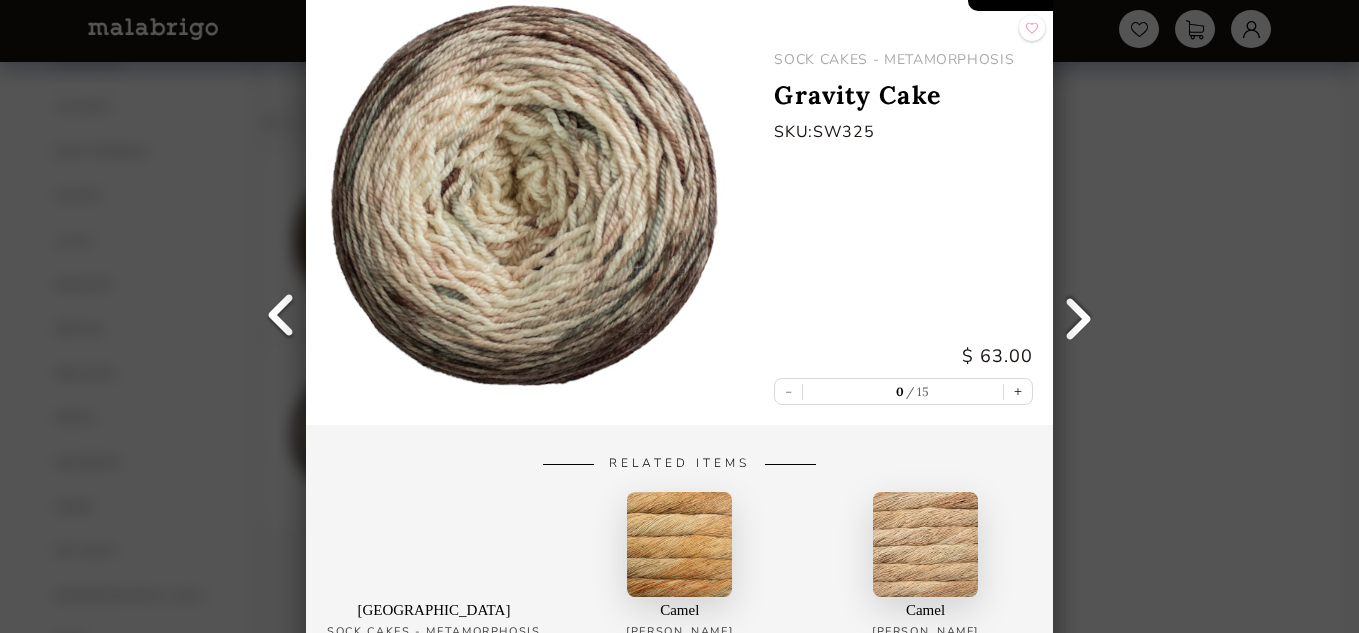click at bounding box center (1078, 317) 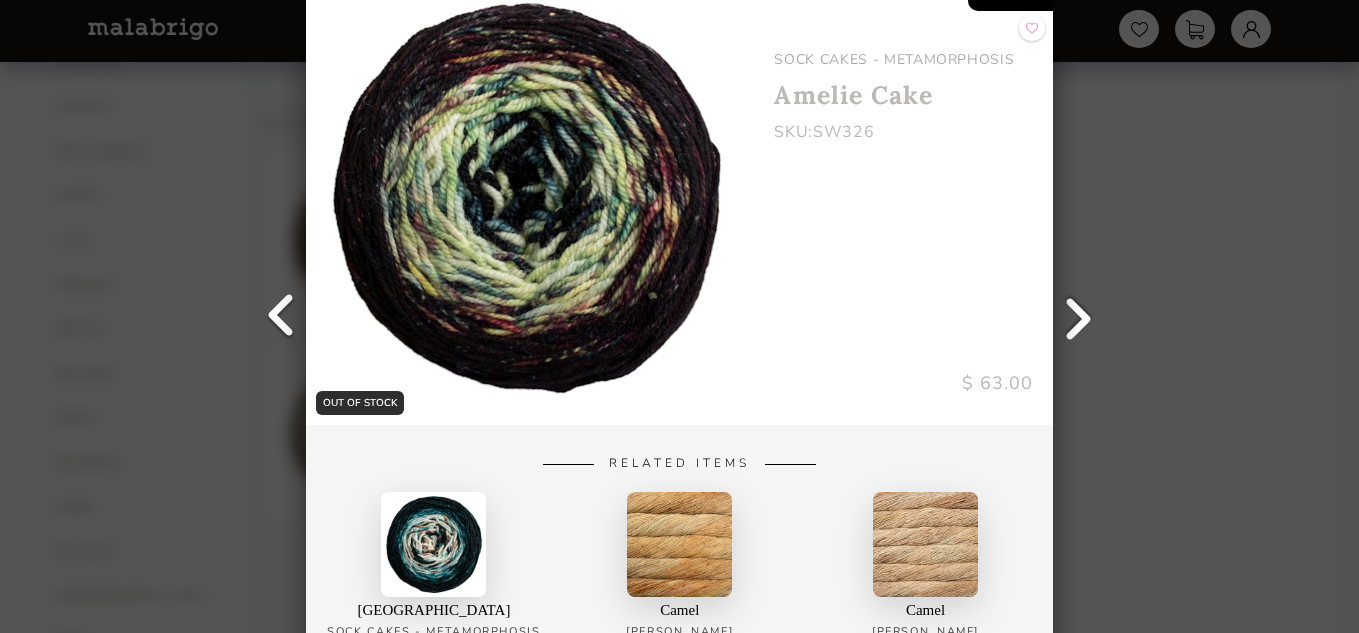 click at bounding box center [1078, 317] 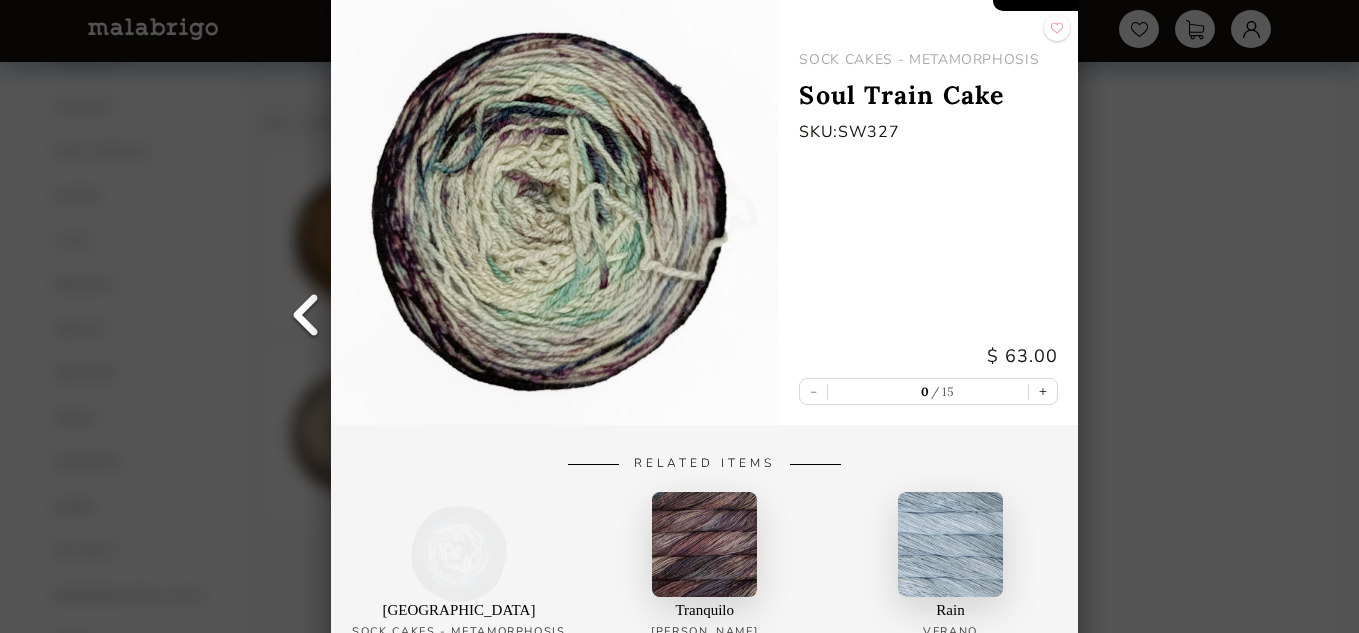 click at bounding box center (306, 317) 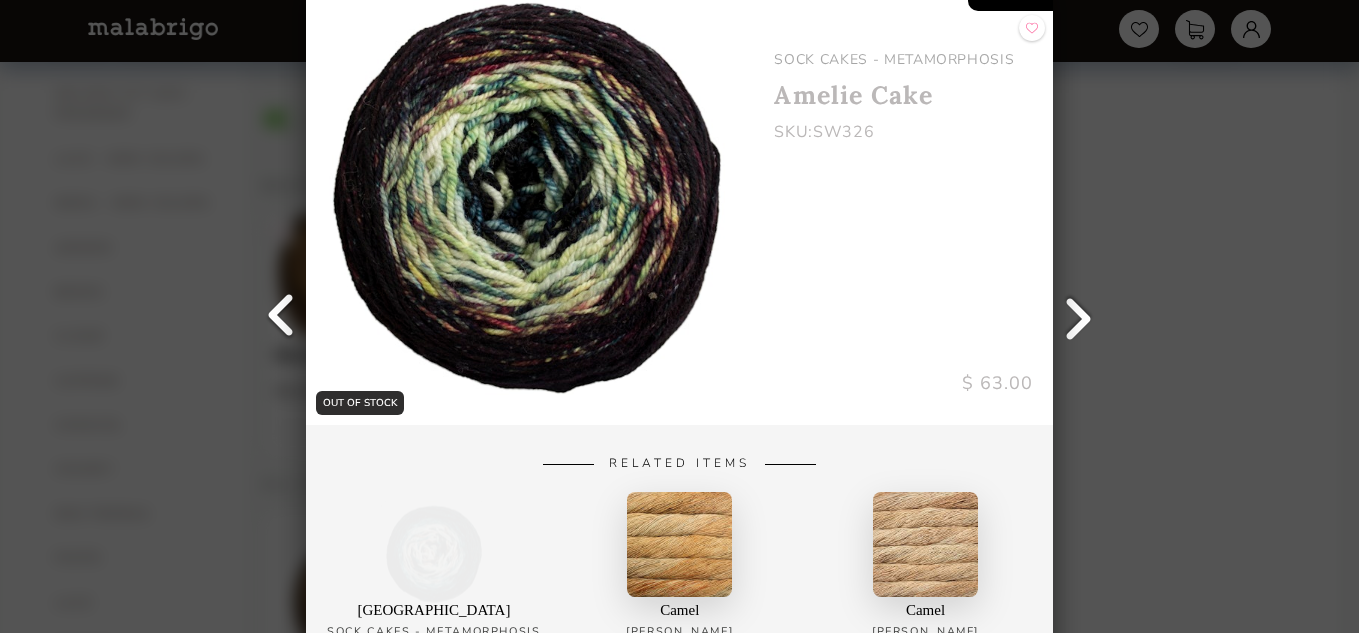 scroll, scrollTop: 639, scrollLeft: 0, axis: vertical 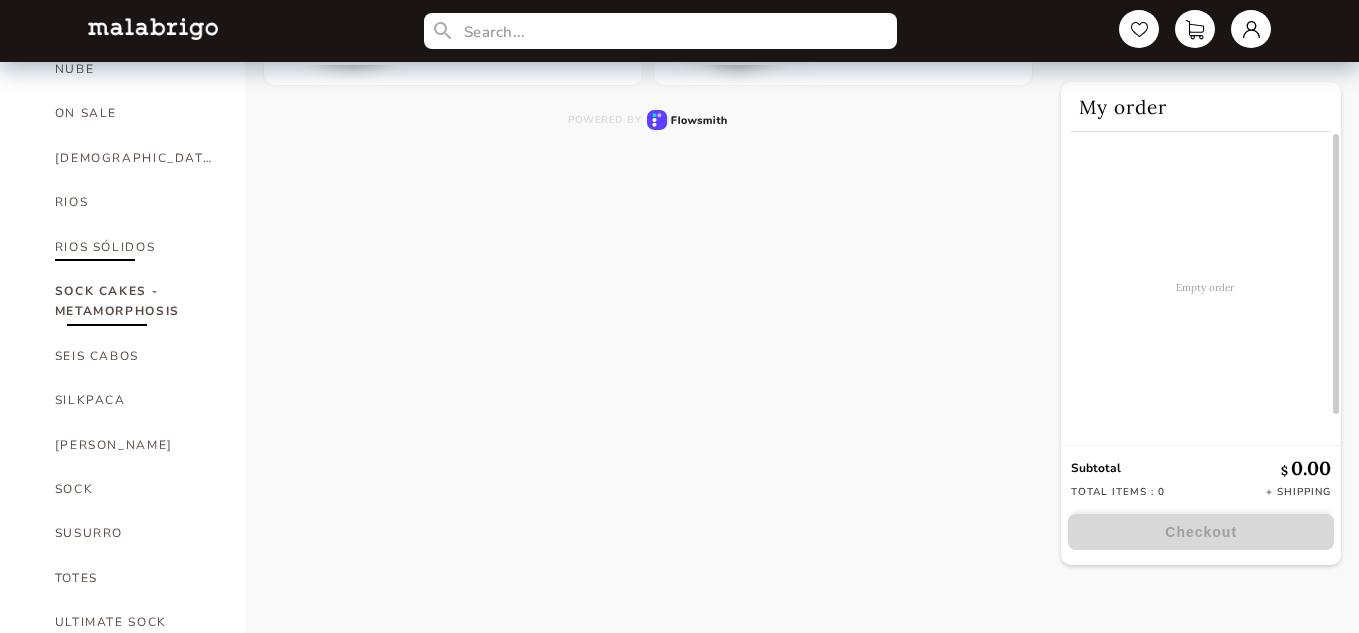 click on "RIOS SÓLIDOS" at bounding box center [135, 247] 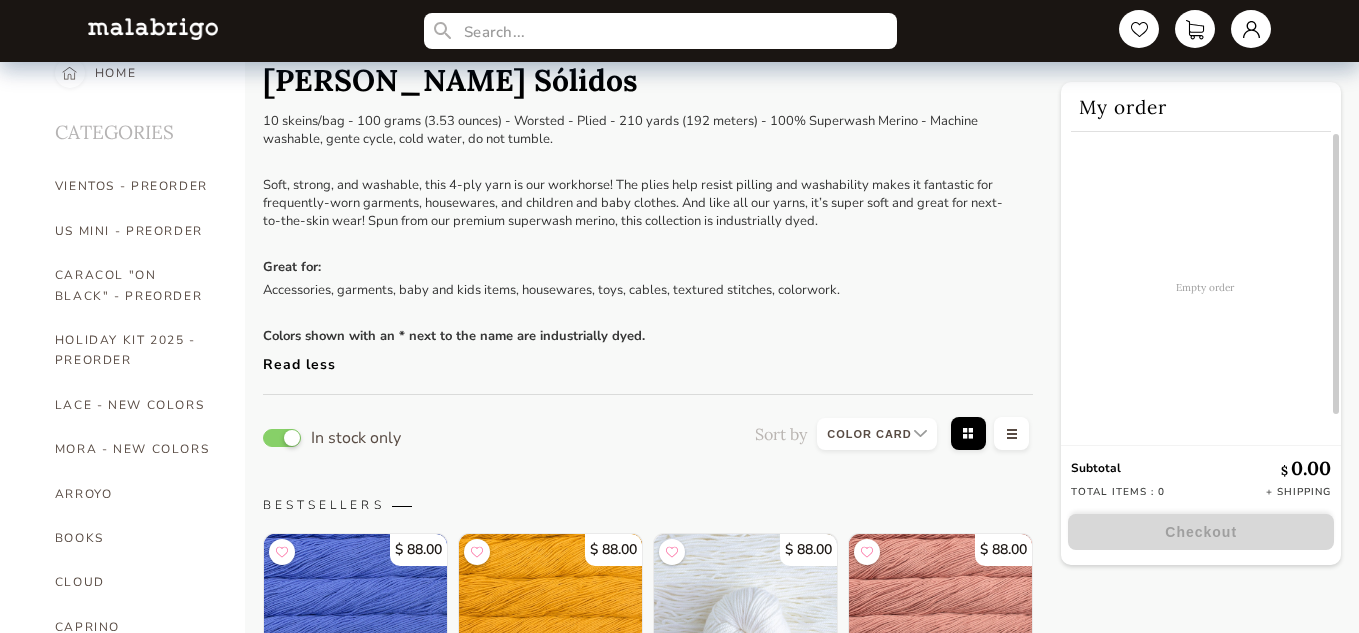 scroll, scrollTop: 22, scrollLeft: 0, axis: vertical 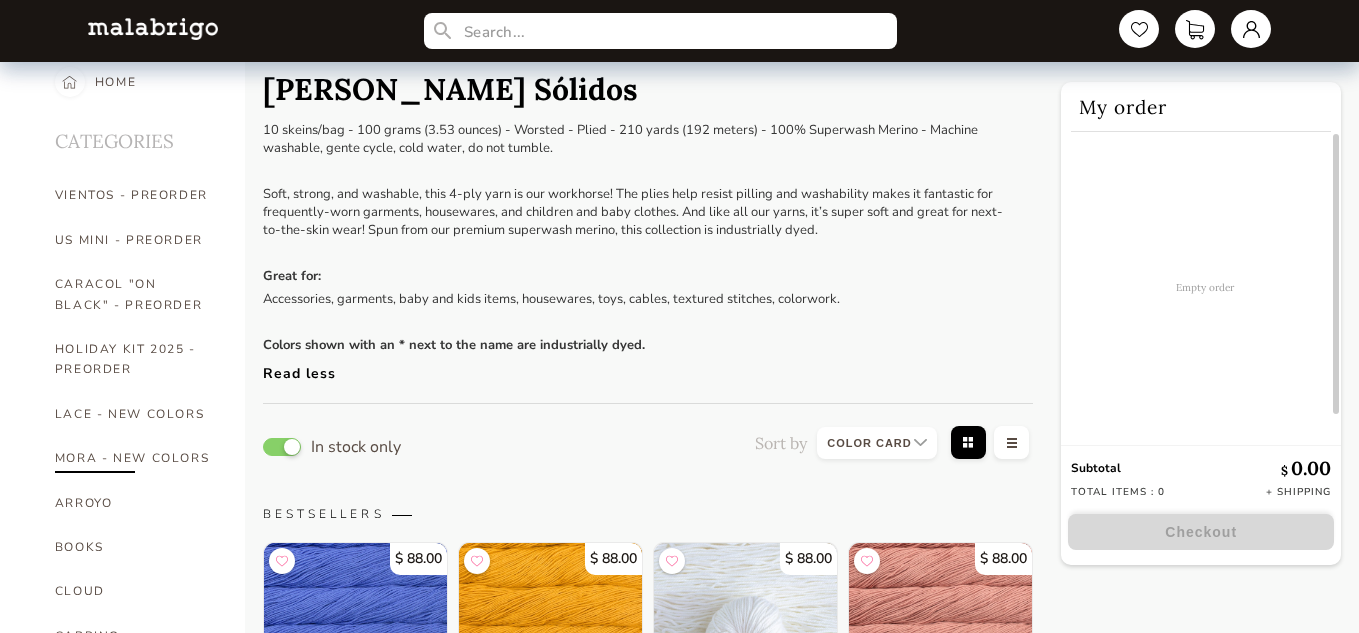 click on "MORA - NEW COLORS" at bounding box center (135, 458) 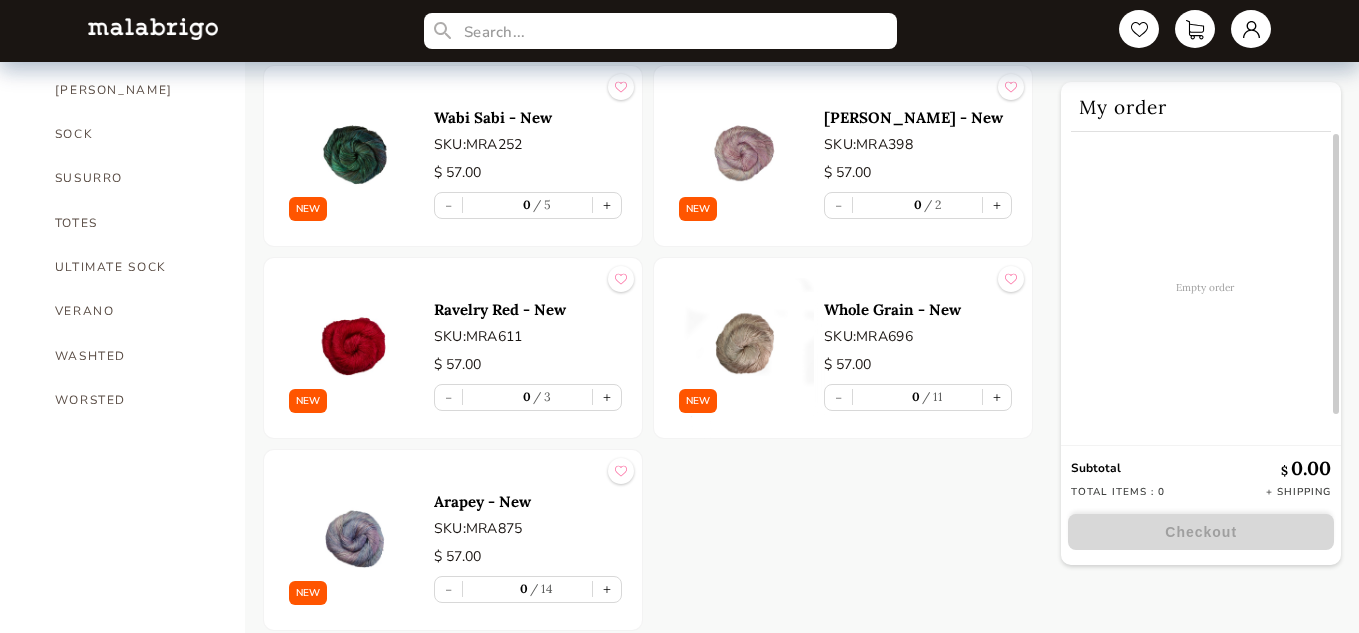 scroll, scrollTop: 1478, scrollLeft: 0, axis: vertical 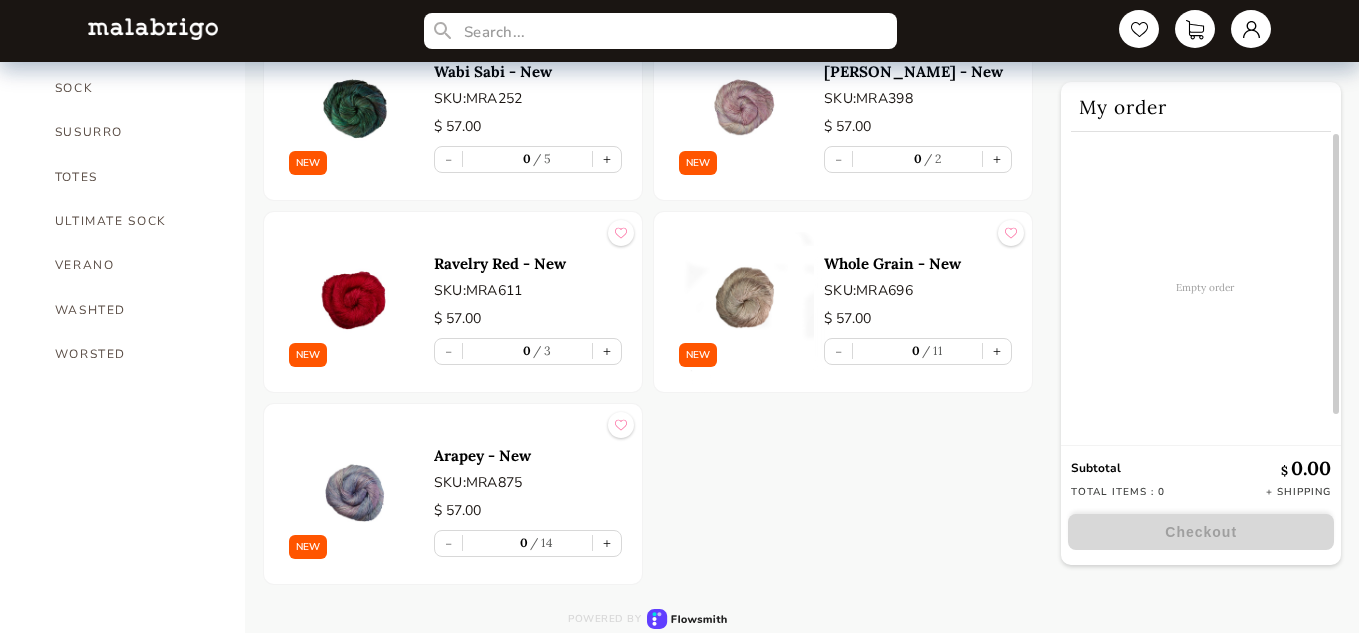 click at bounding box center (354, 110) 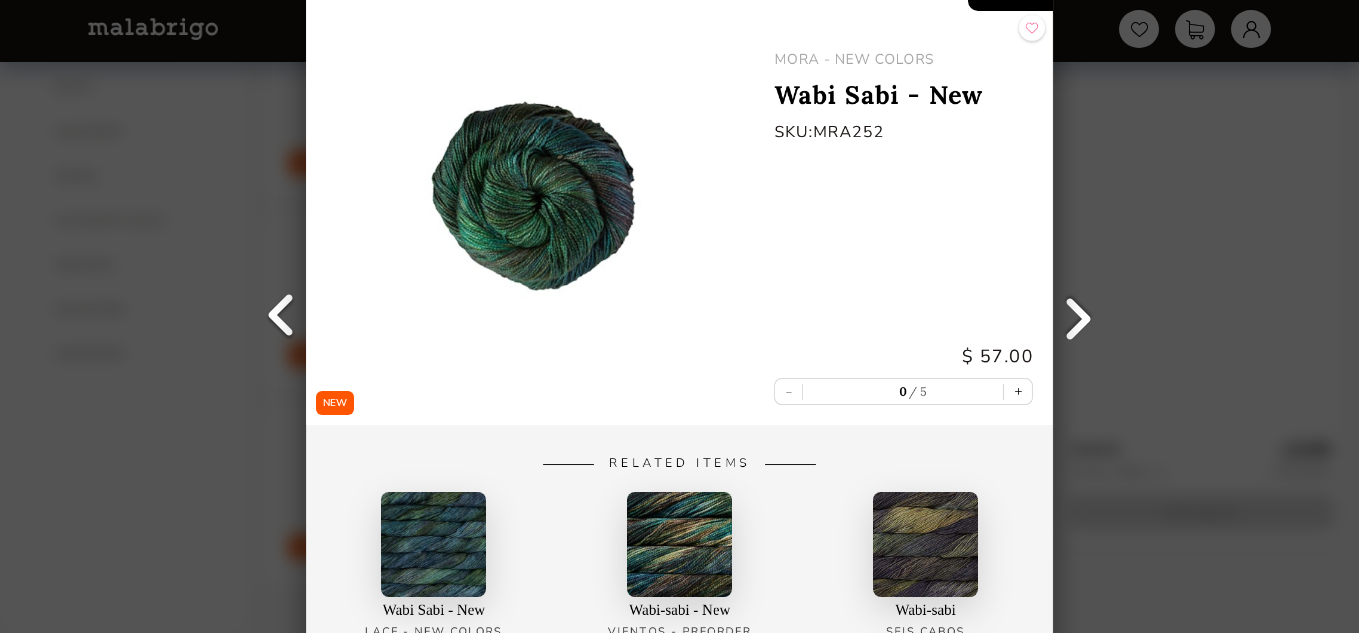 click at bounding box center (281, 317) 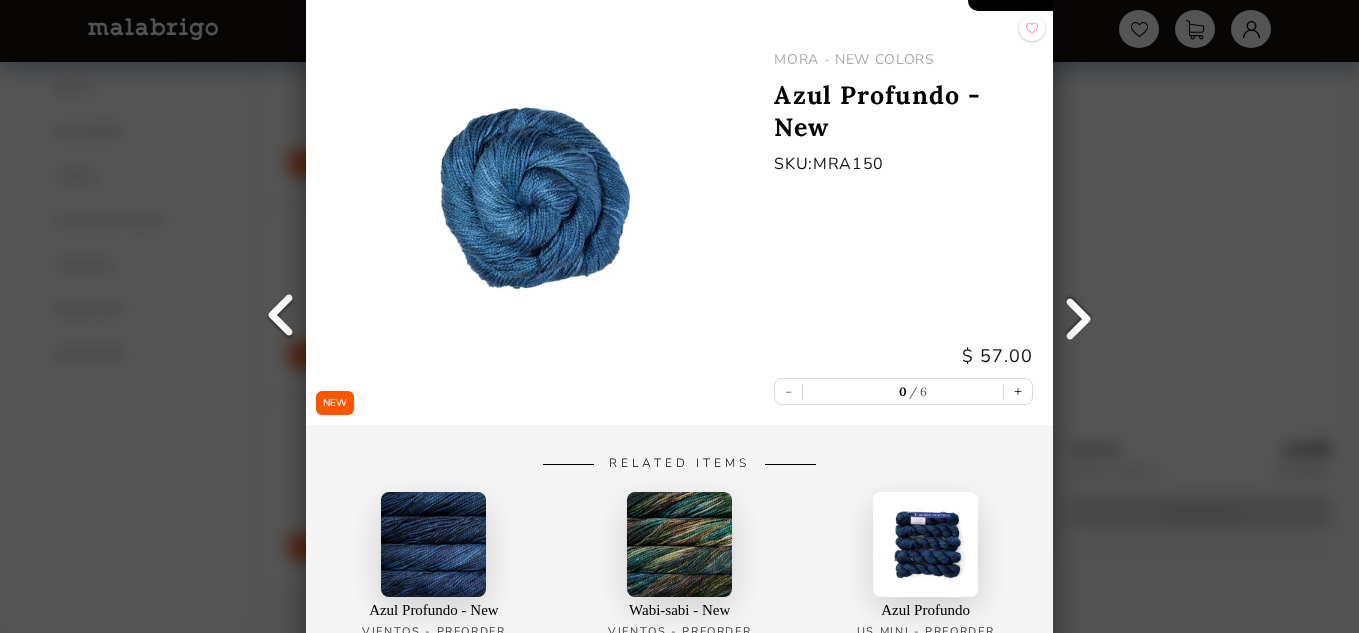click at bounding box center (281, 317) 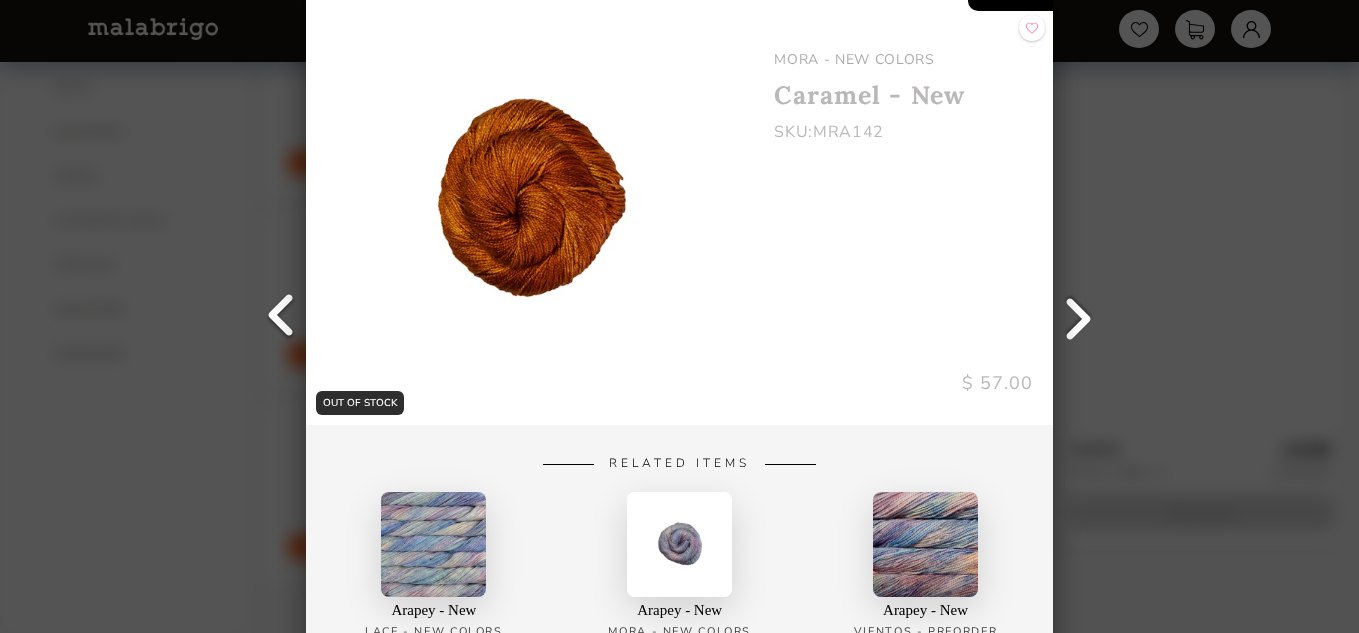click at bounding box center [281, 317] 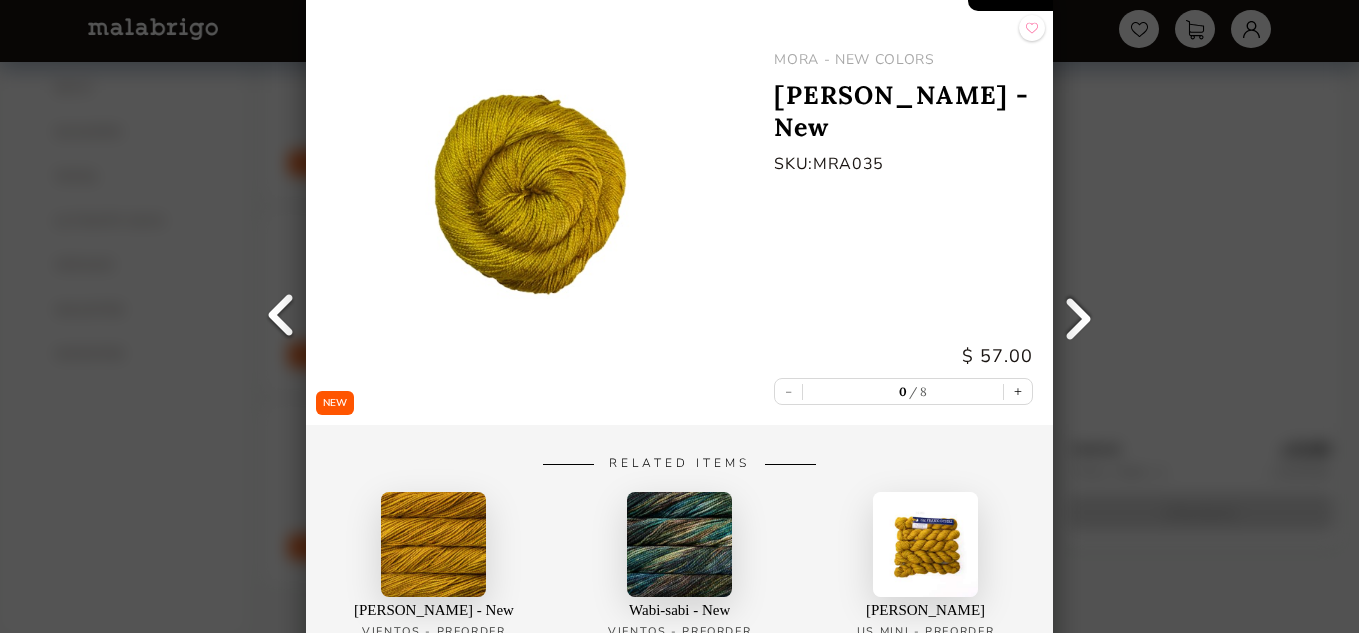 click at bounding box center [281, 317] 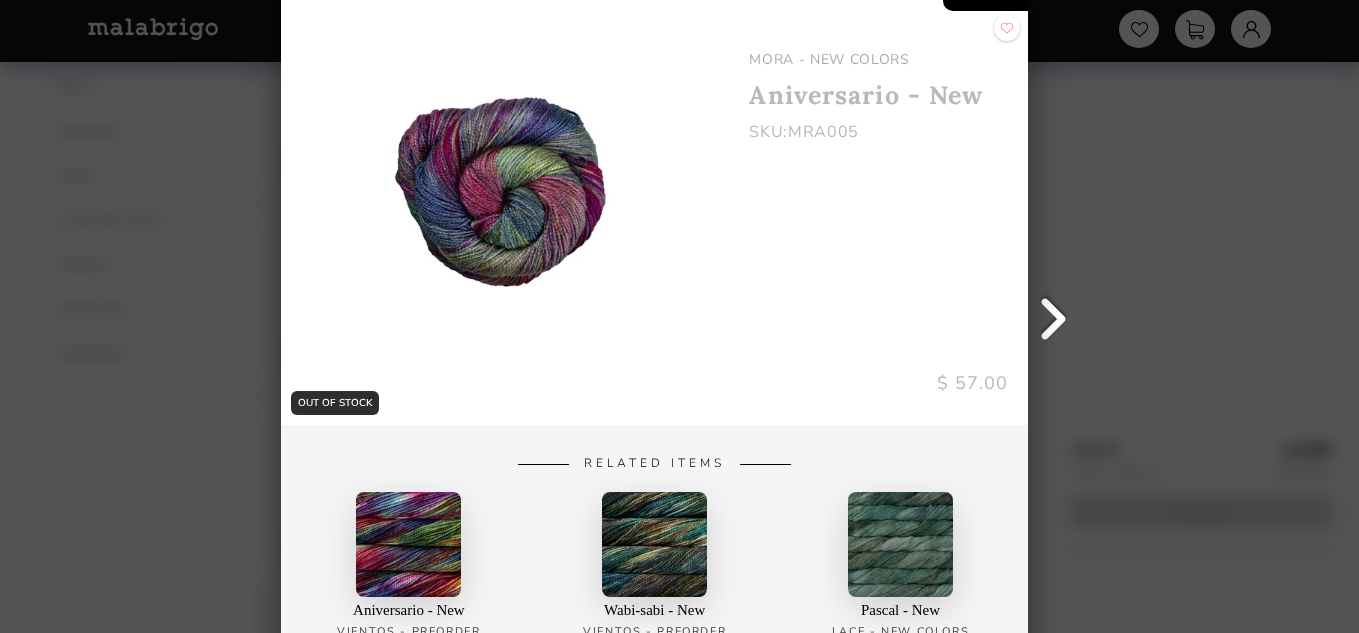 click on "OUT OF STOCK Back [PERSON_NAME] - NEW COLORS Aniversario - New SKU:  MRA005 $   57.00 Related Items Aniversario - New VIENTOS - PREORDER Wabi-sabi - New VIENTOS - PREORDER Pascal - New LACE - NEW COLORS" at bounding box center [679, 316] 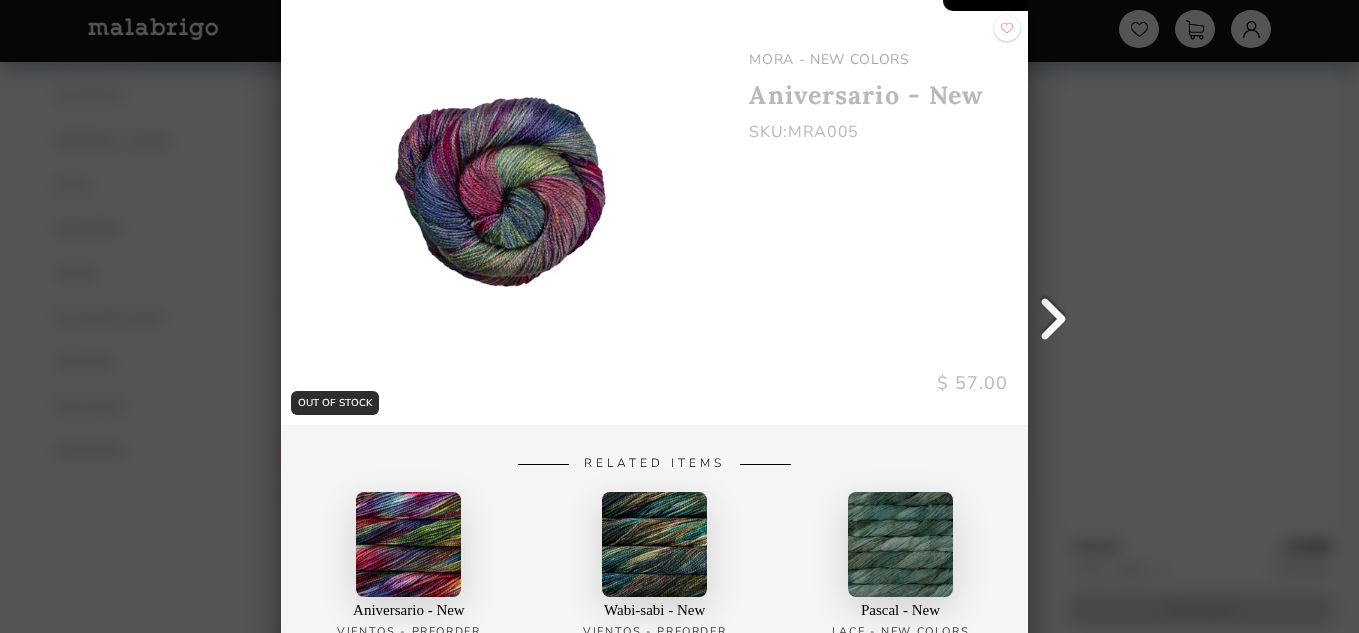 scroll, scrollTop: 1373, scrollLeft: 0, axis: vertical 